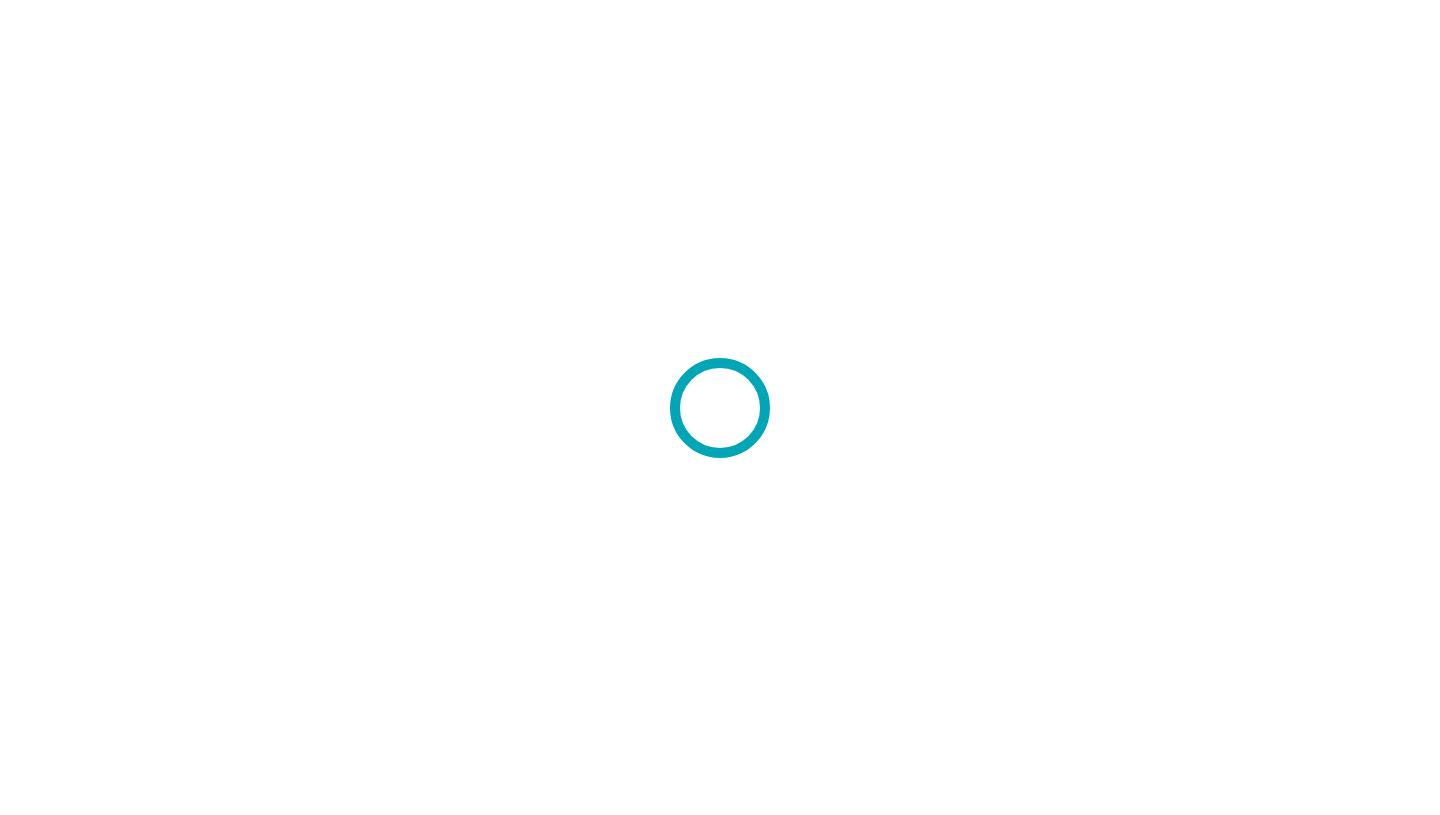 scroll, scrollTop: 0, scrollLeft: 0, axis: both 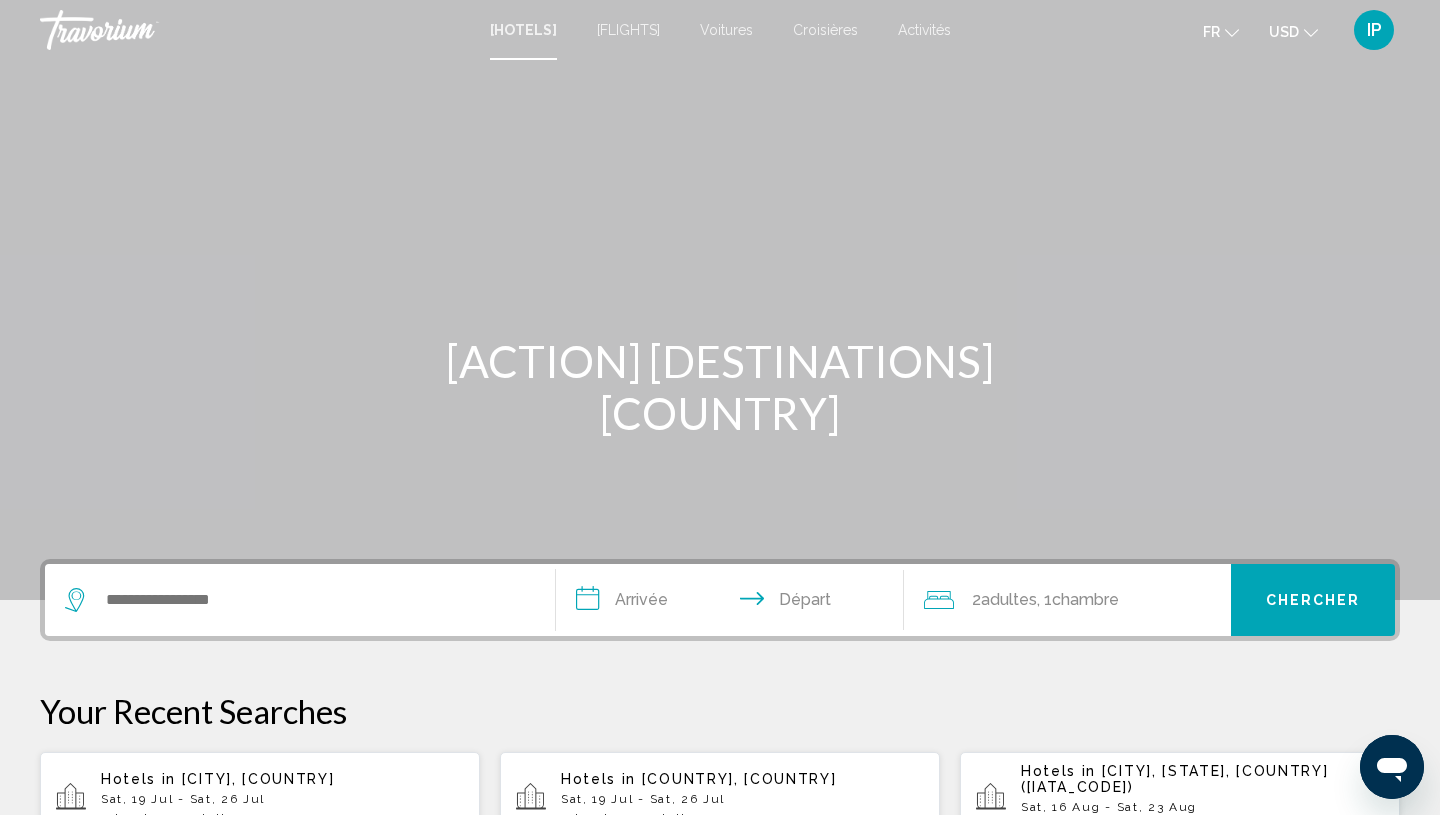 click on "USD
USD ($) MXN (Mex$) CAD (Can$) GBP (£) EUR (€) AUD (A$) NZD (NZ$) CNY (CN¥)" at bounding box center (1293, 31) 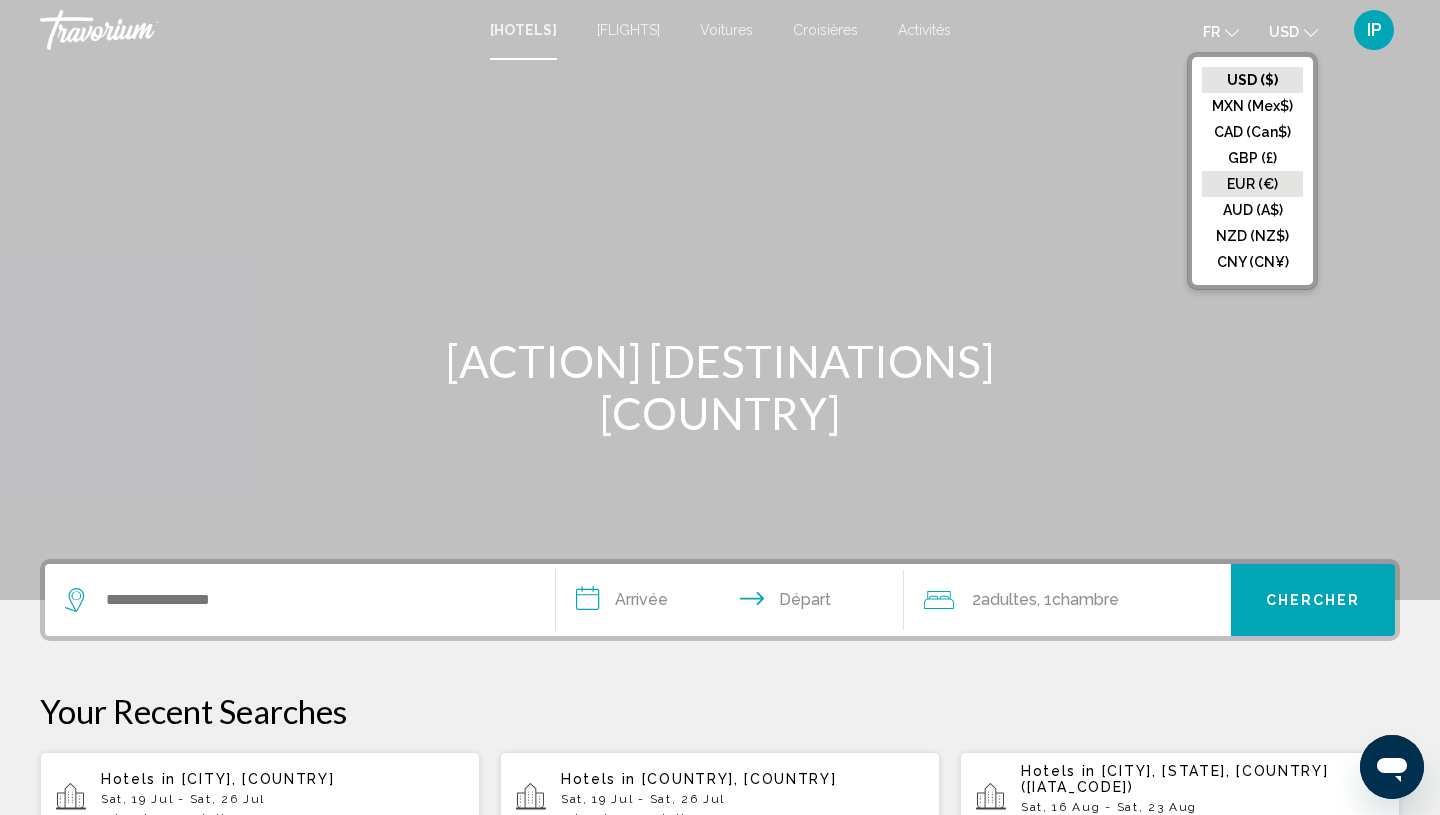 click on "EUR (€)" at bounding box center (1252, 80) 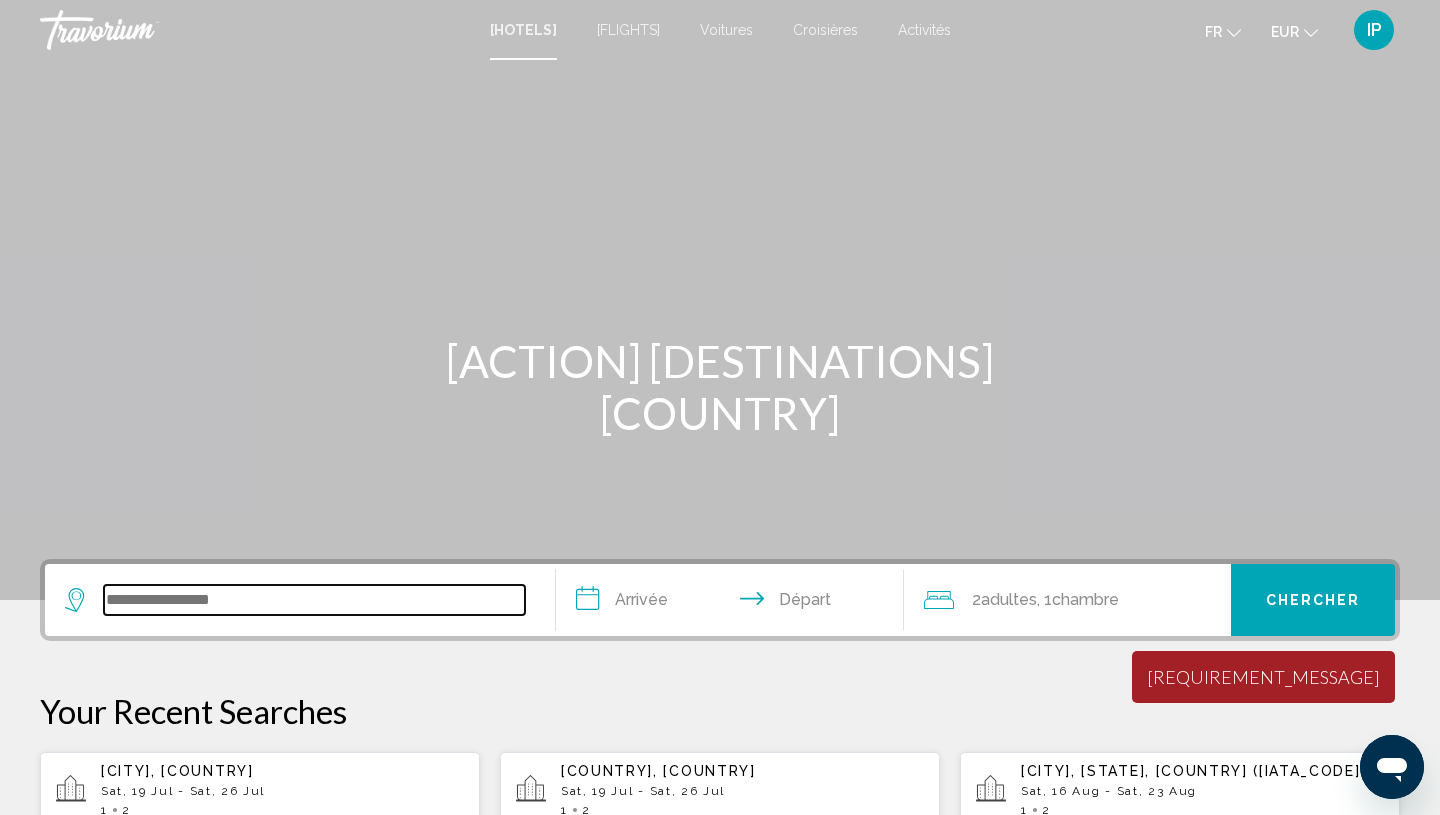 click at bounding box center [314, 600] 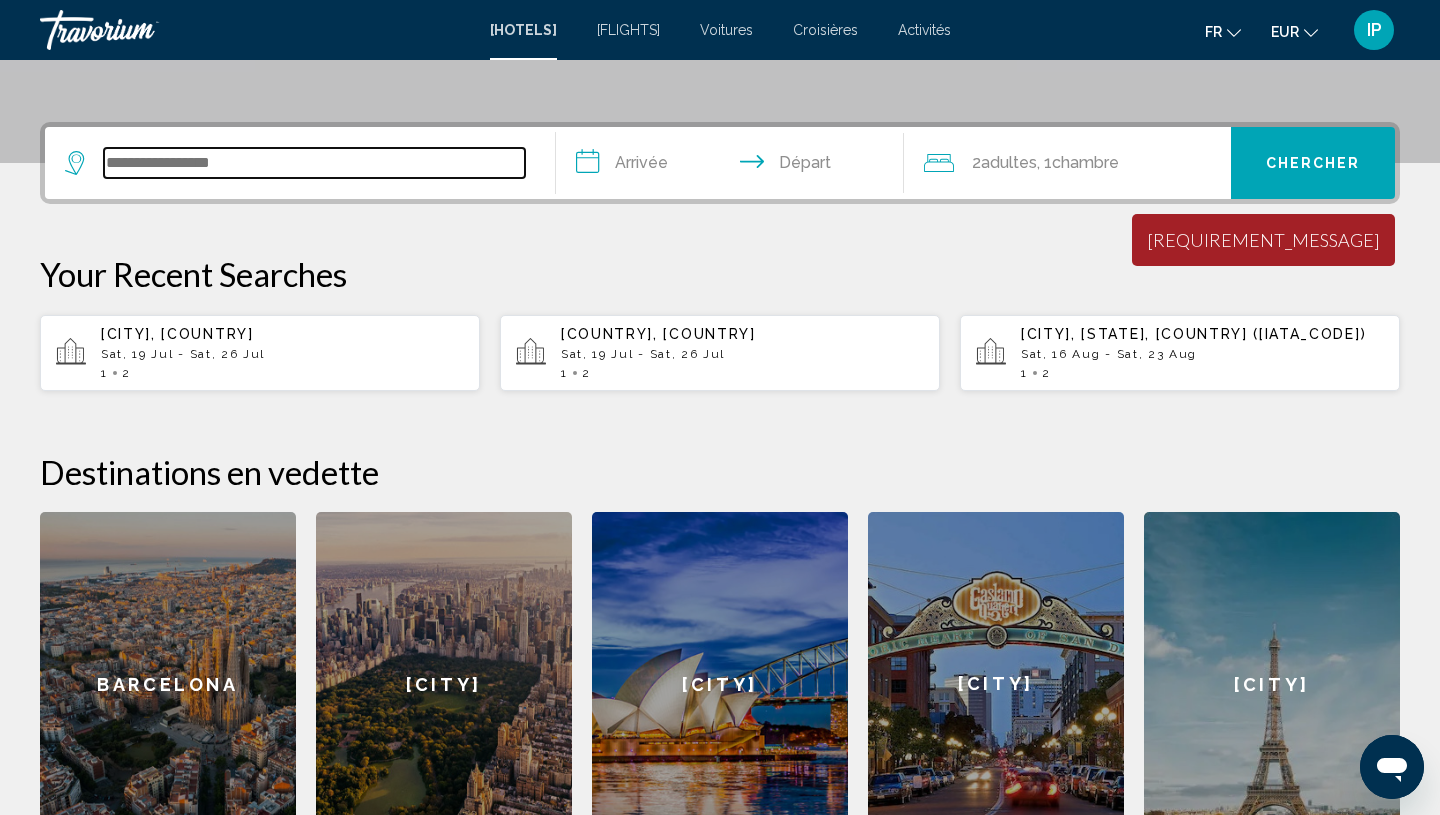 scroll, scrollTop: 494, scrollLeft: 0, axis: vertical 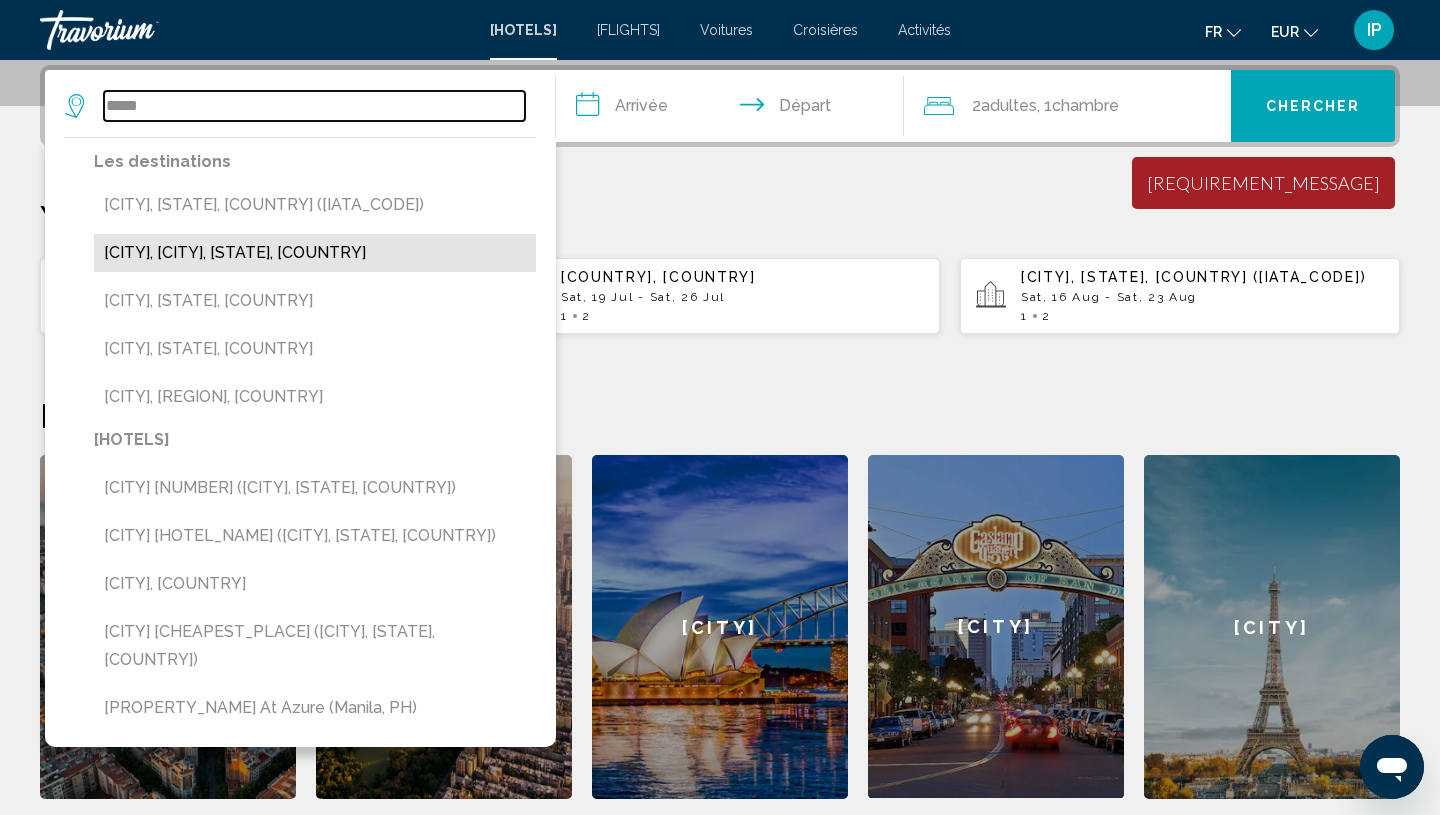 type on "*****" 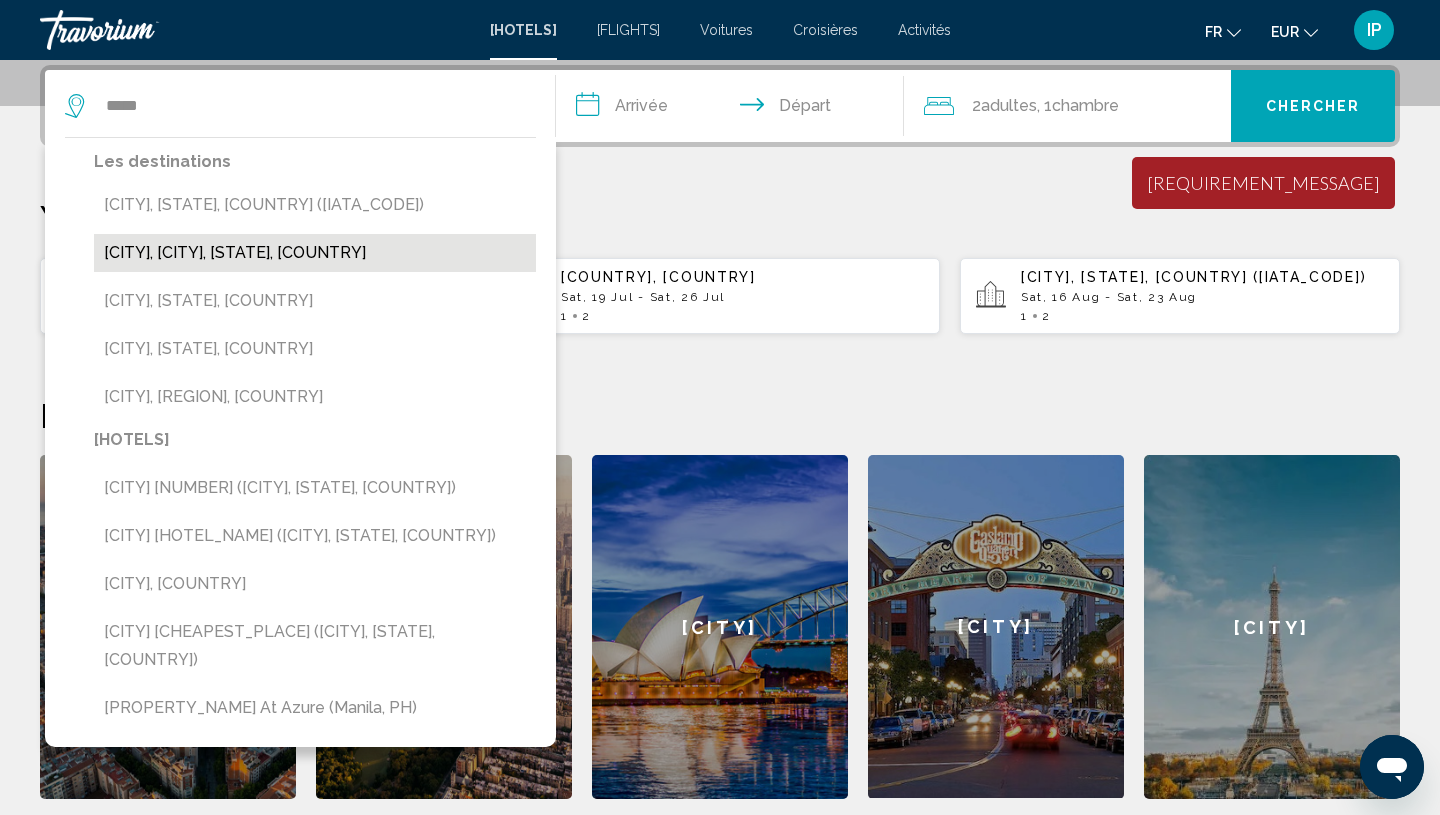 click on "[CITY], [CITY], [STATE], [COUNTRY]" at bounding box center (315, 253) 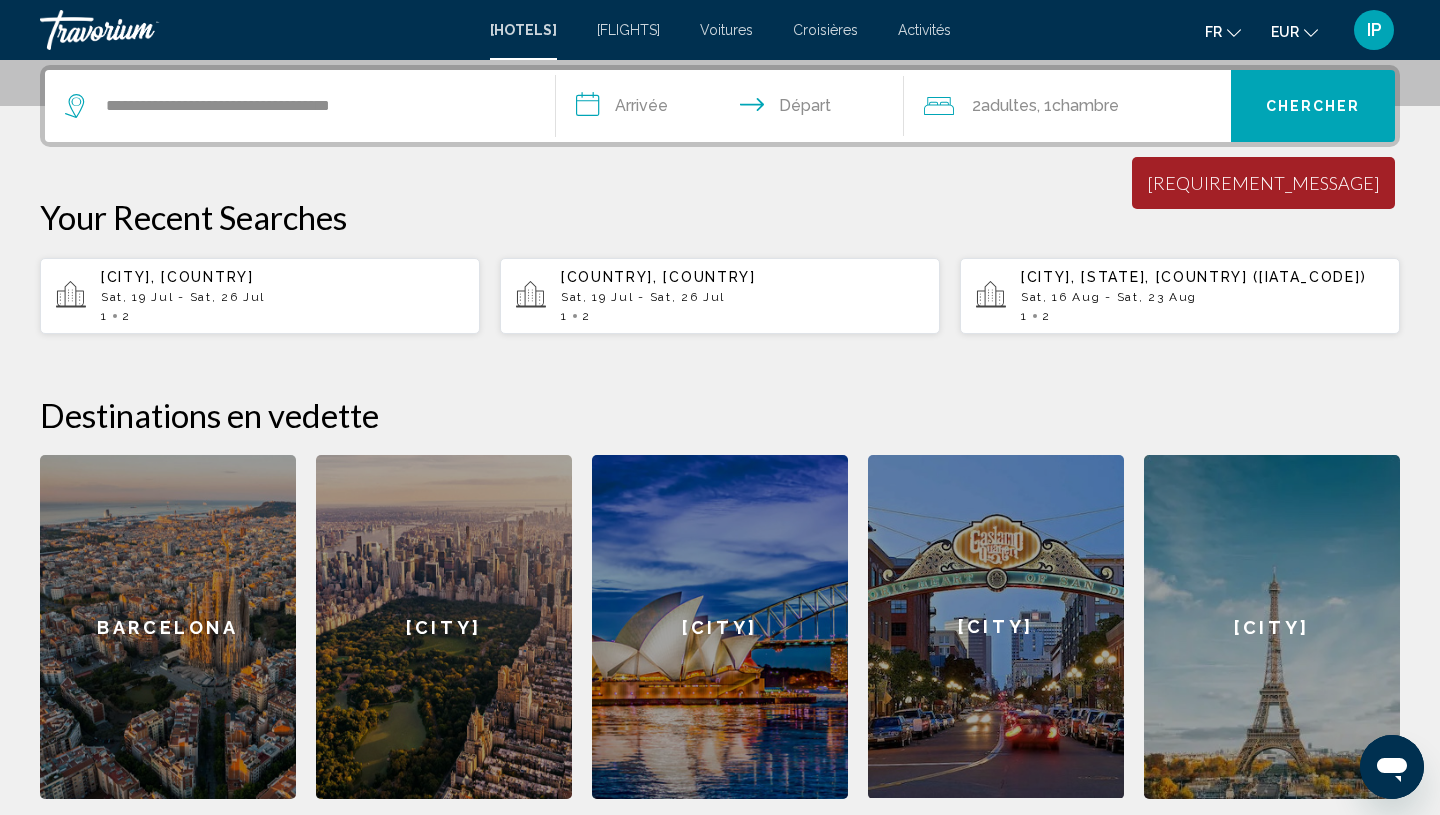 click on "**********" at bounding box center (734, 109) 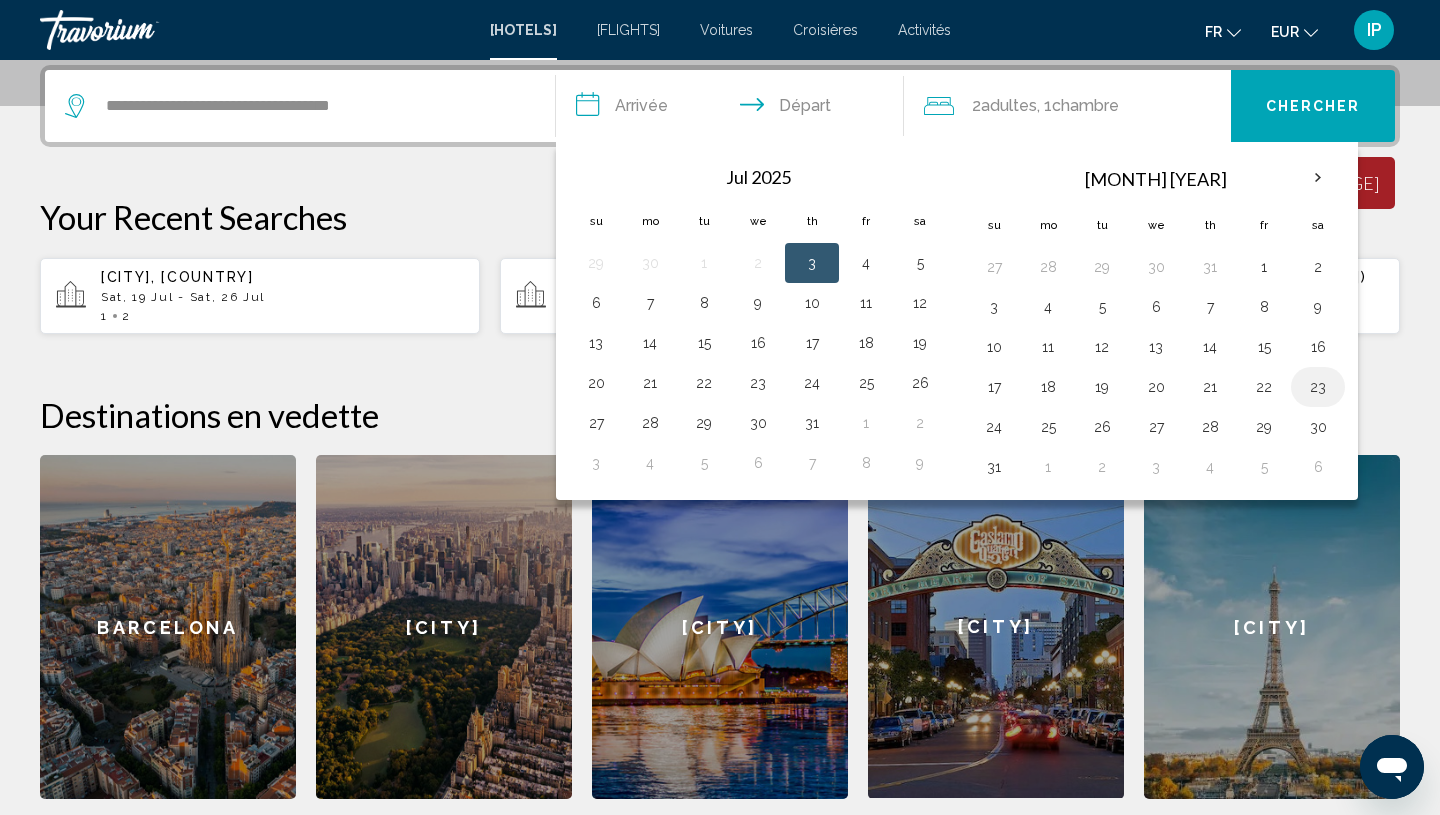 click on "23" at bounding box center [1318, 387] 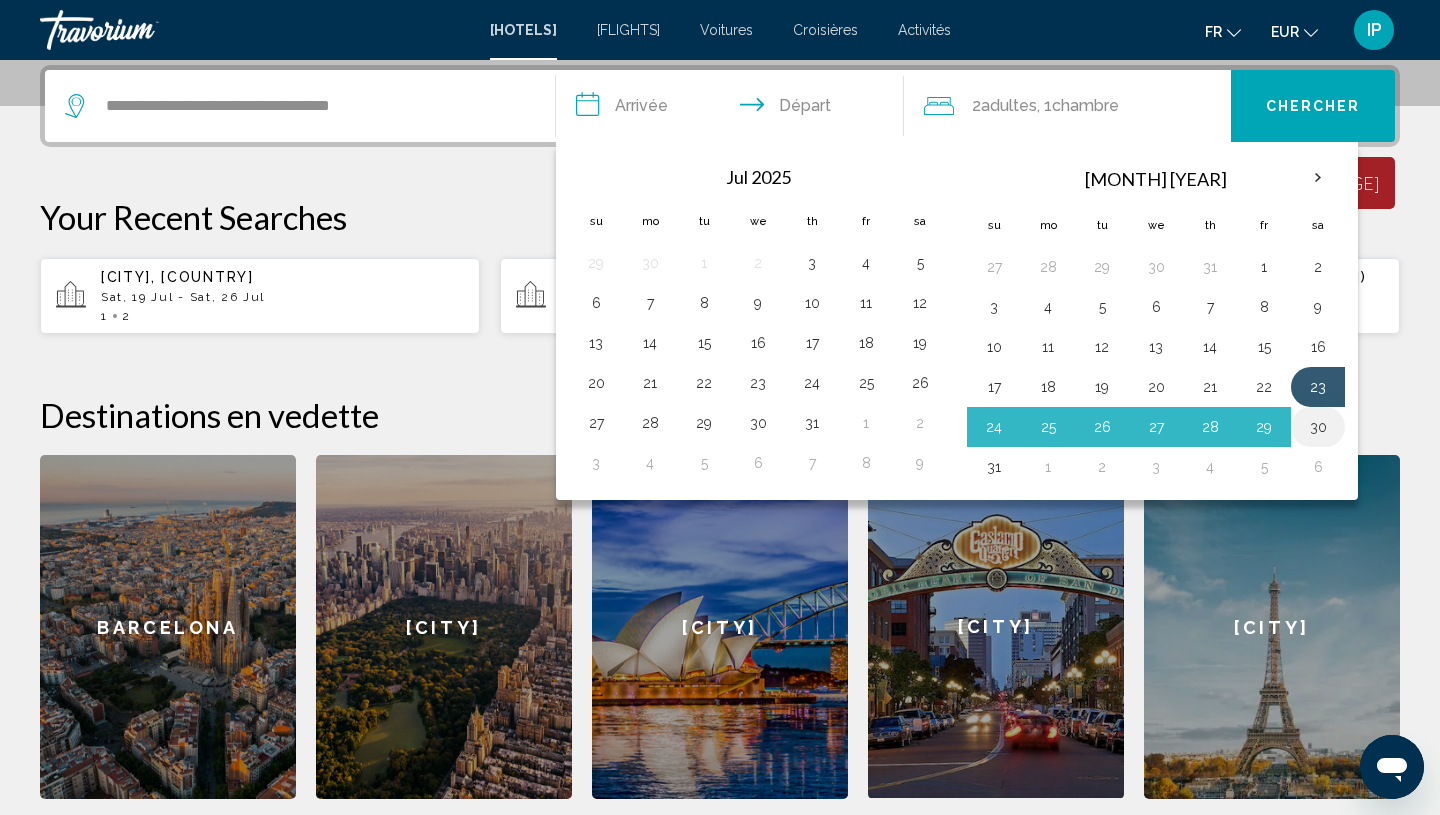 click on "30" at bounding box center (1318, 427) 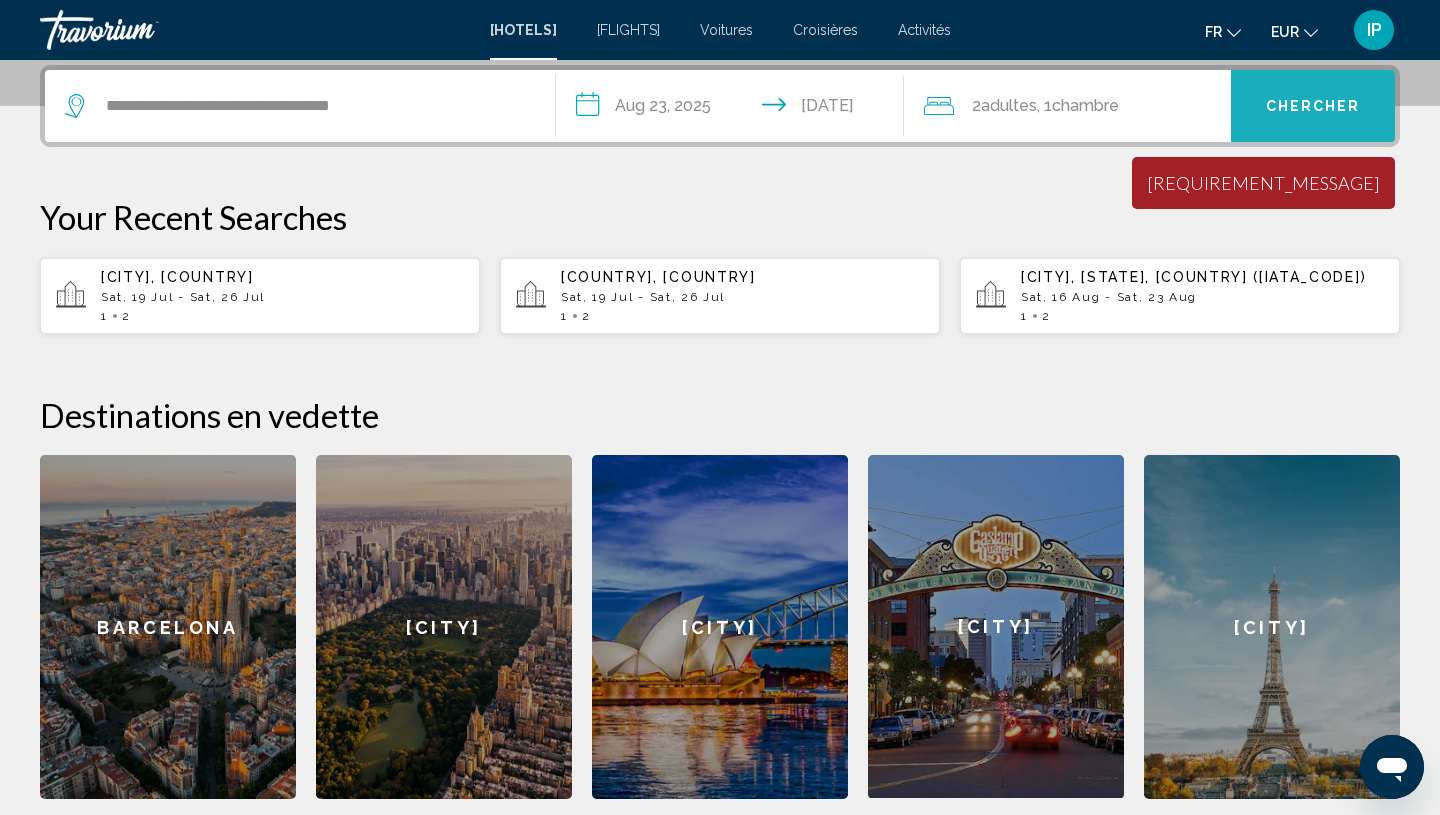 click on "Chercher" at bounding box center (1313, 107) 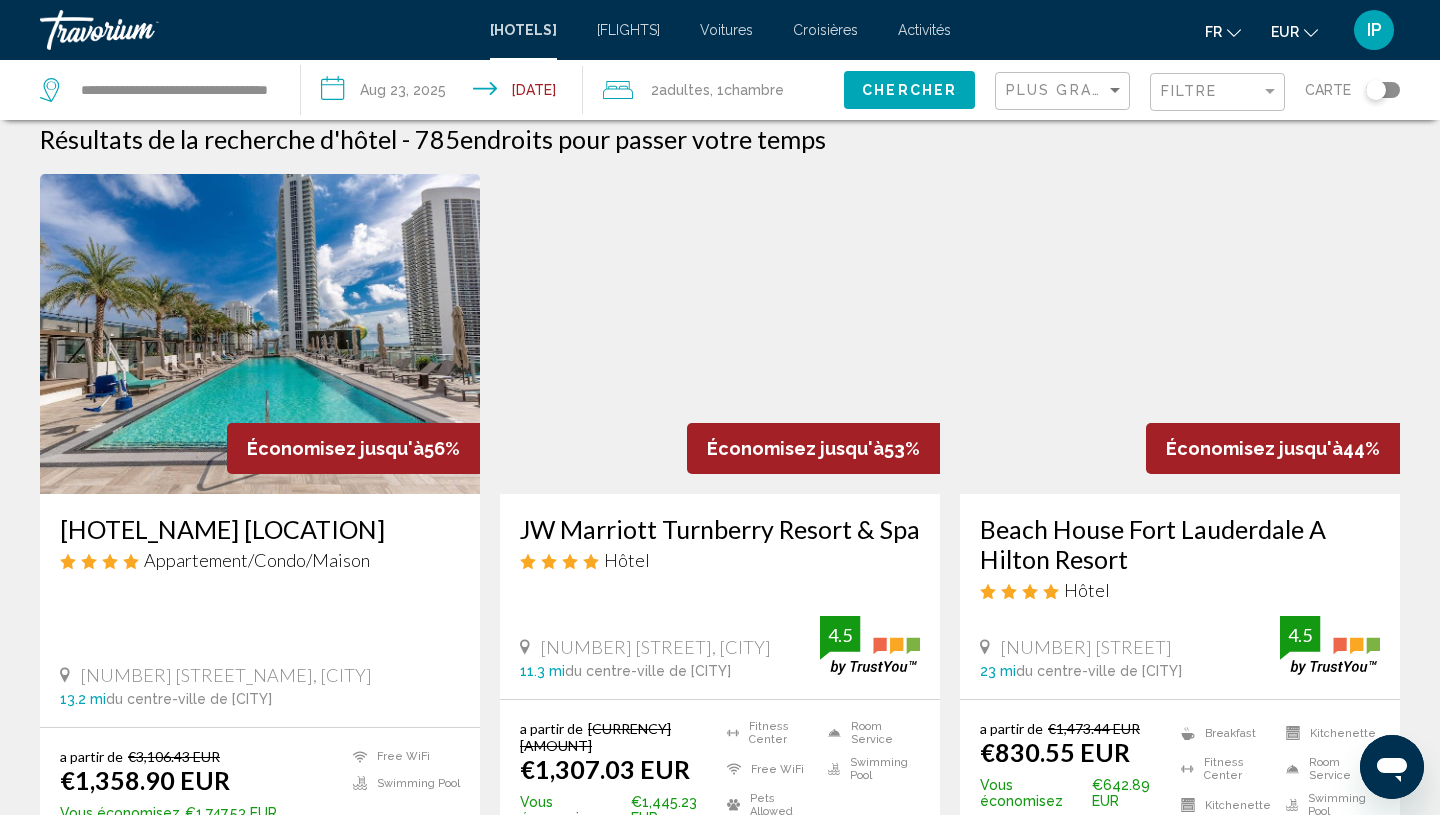 scroll, scrollTop: 0, scrollLeft: 0, axis: both 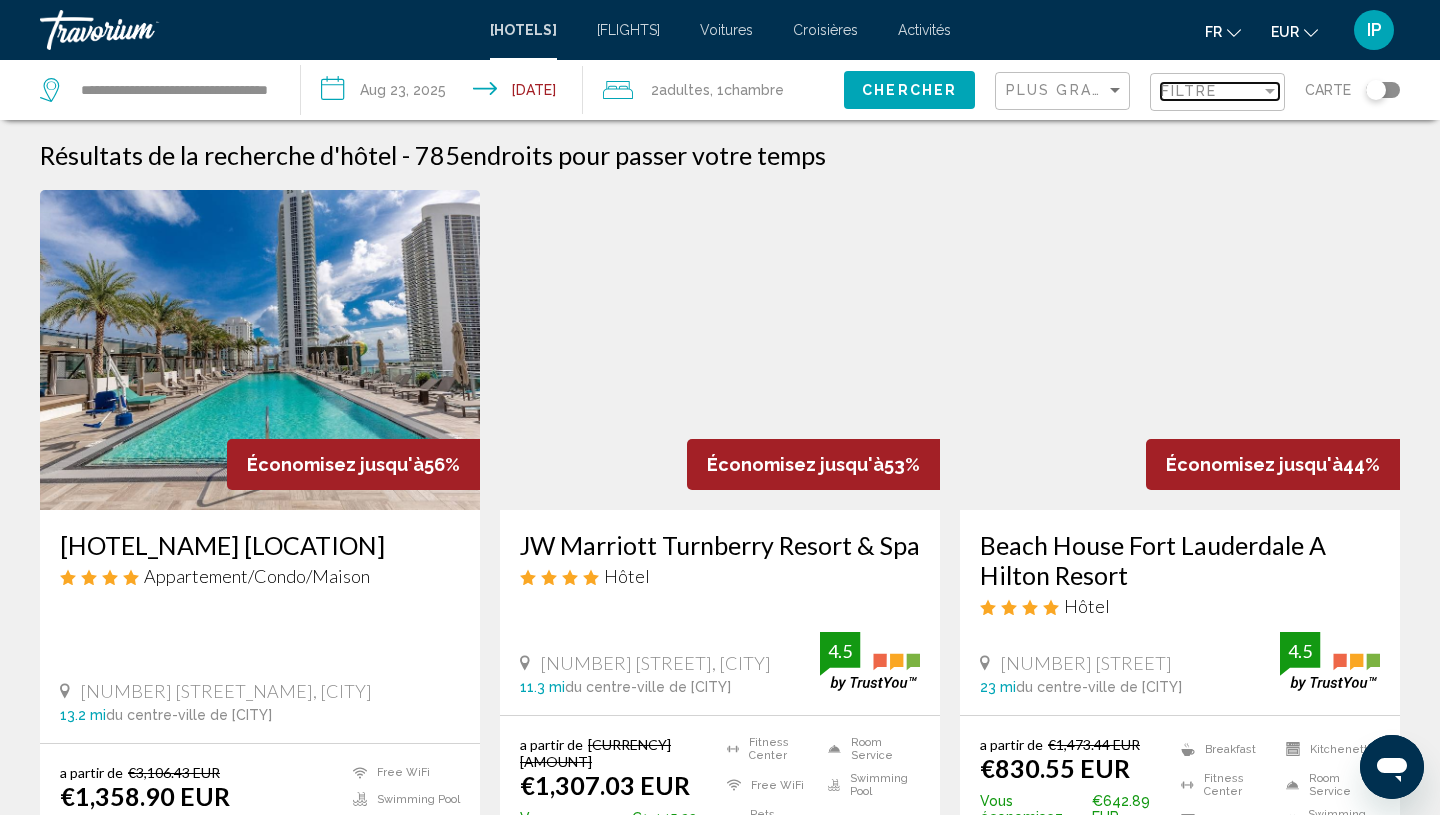 click on "Filtre" at bounding box center (1189, 91) 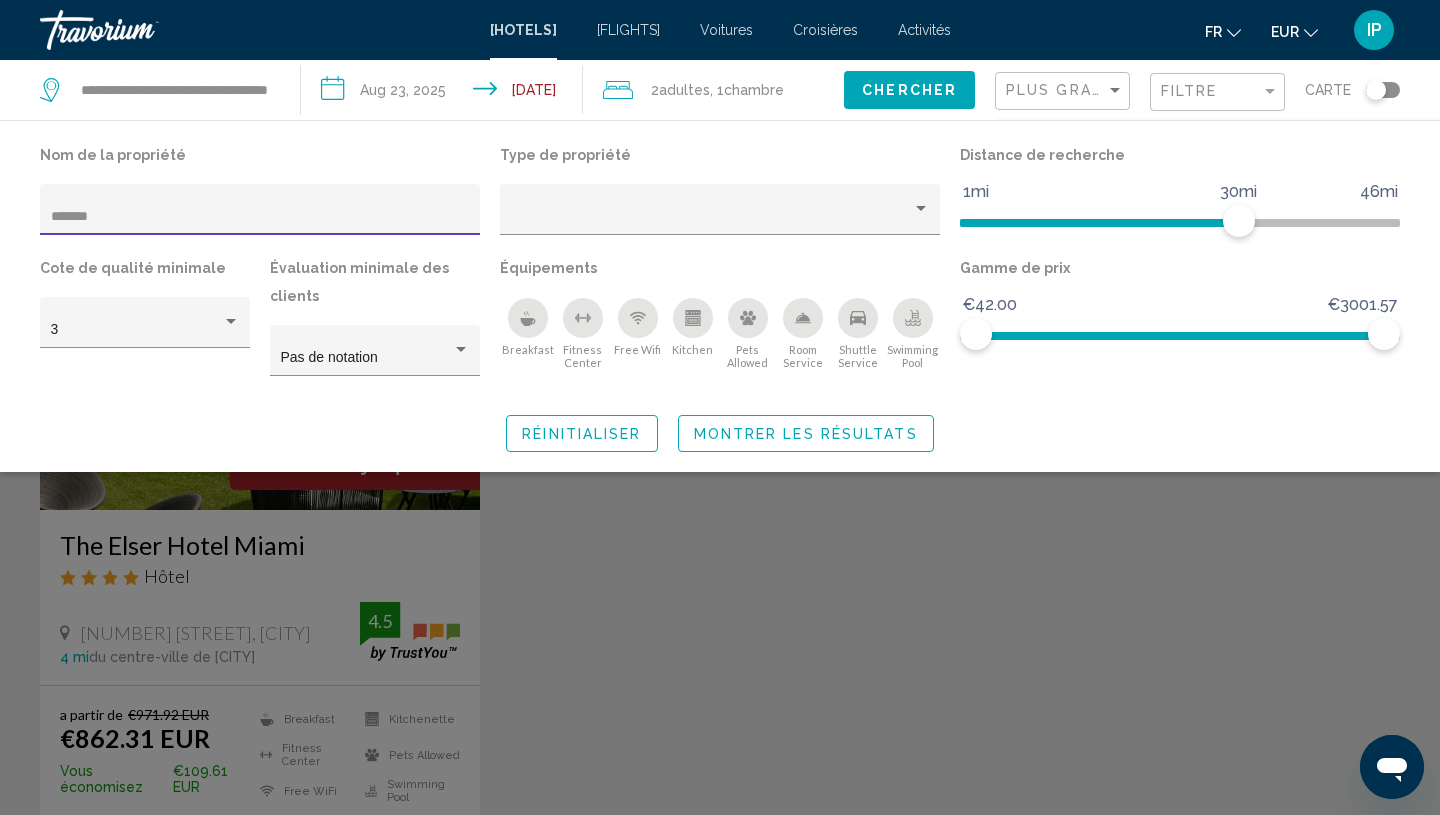 type on "*******" 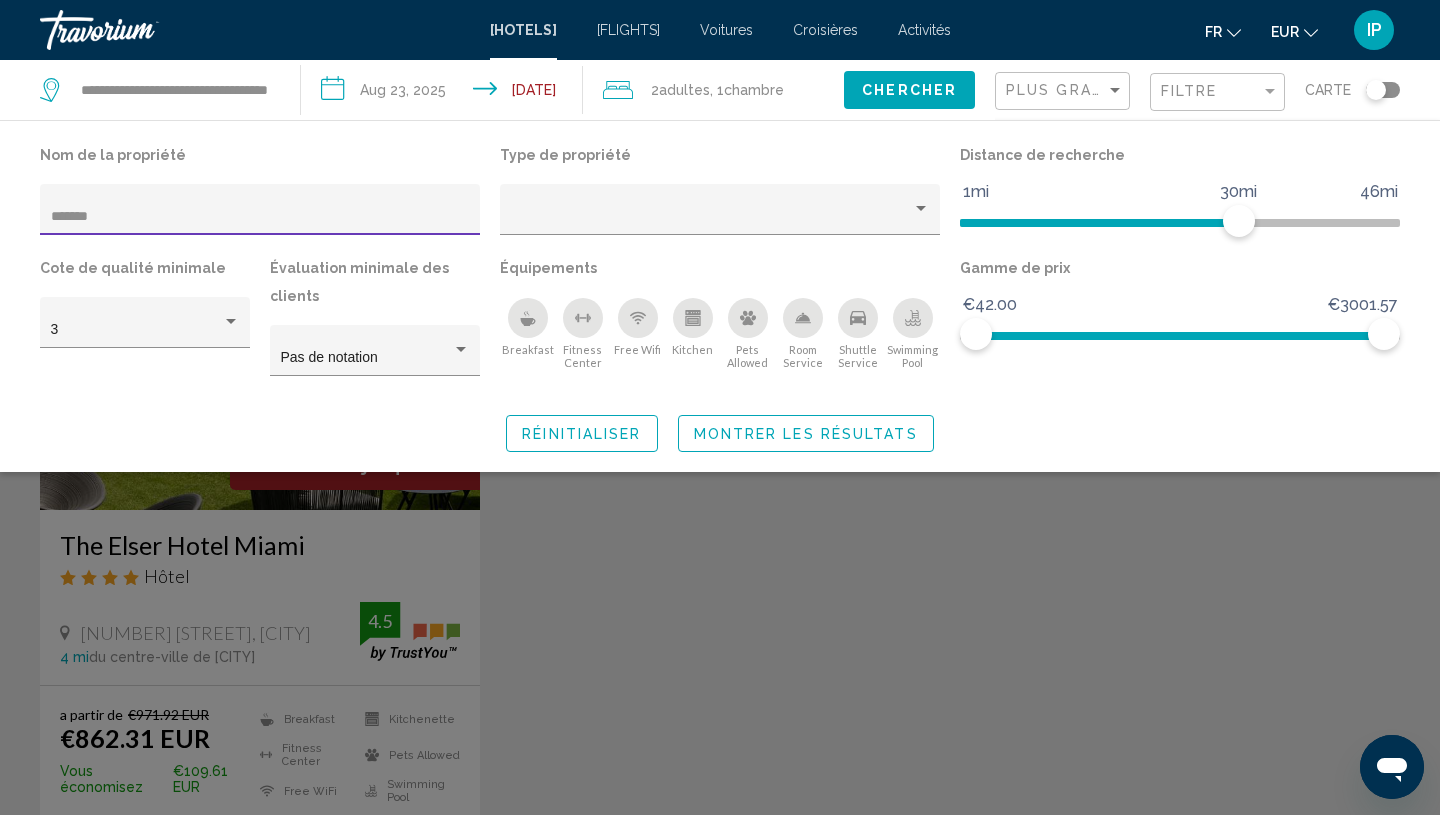 click at bounding box center [720, 557] 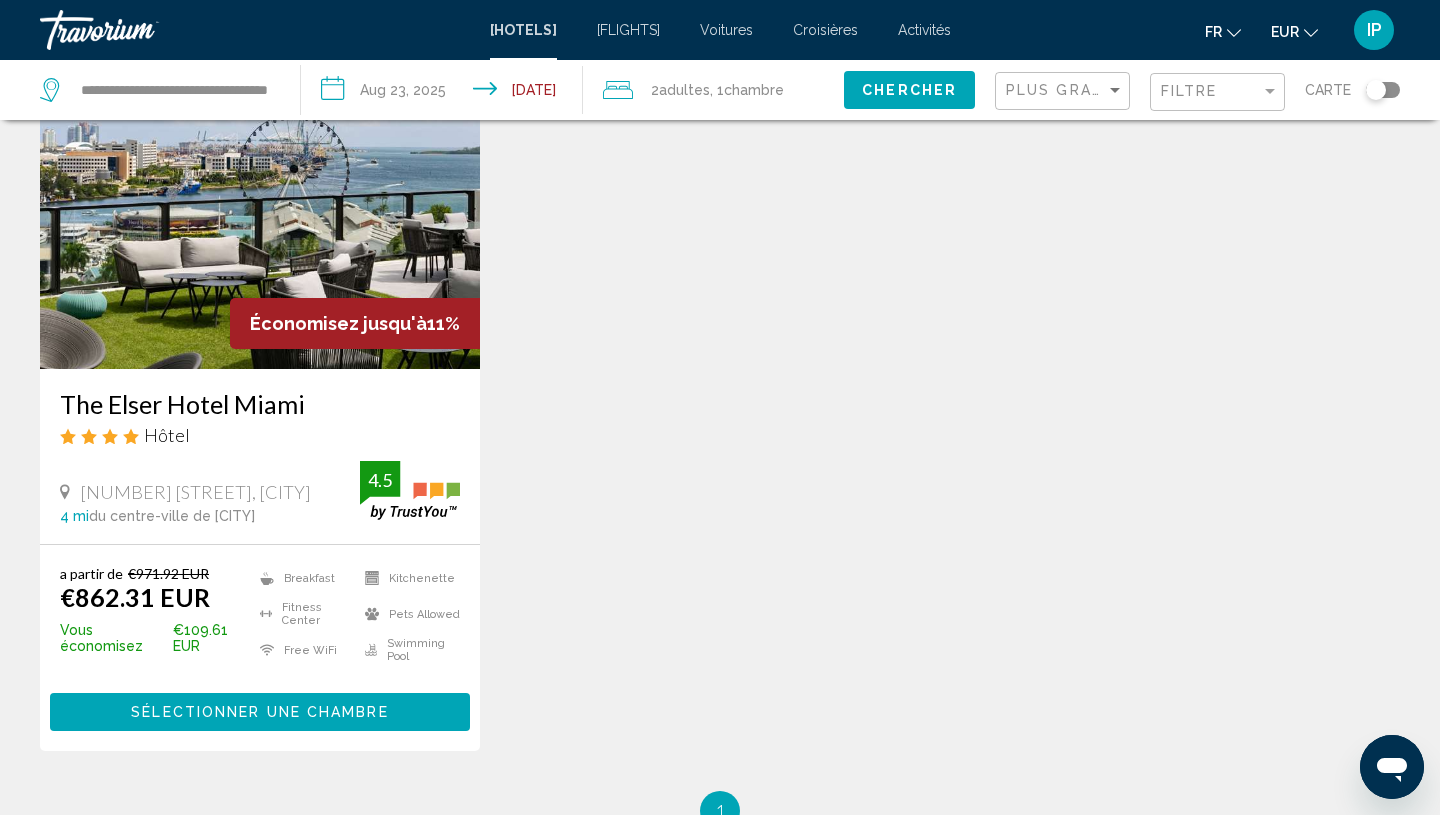 scroll, scrollTop: 154, scrollLeft: 0, axis: vertical 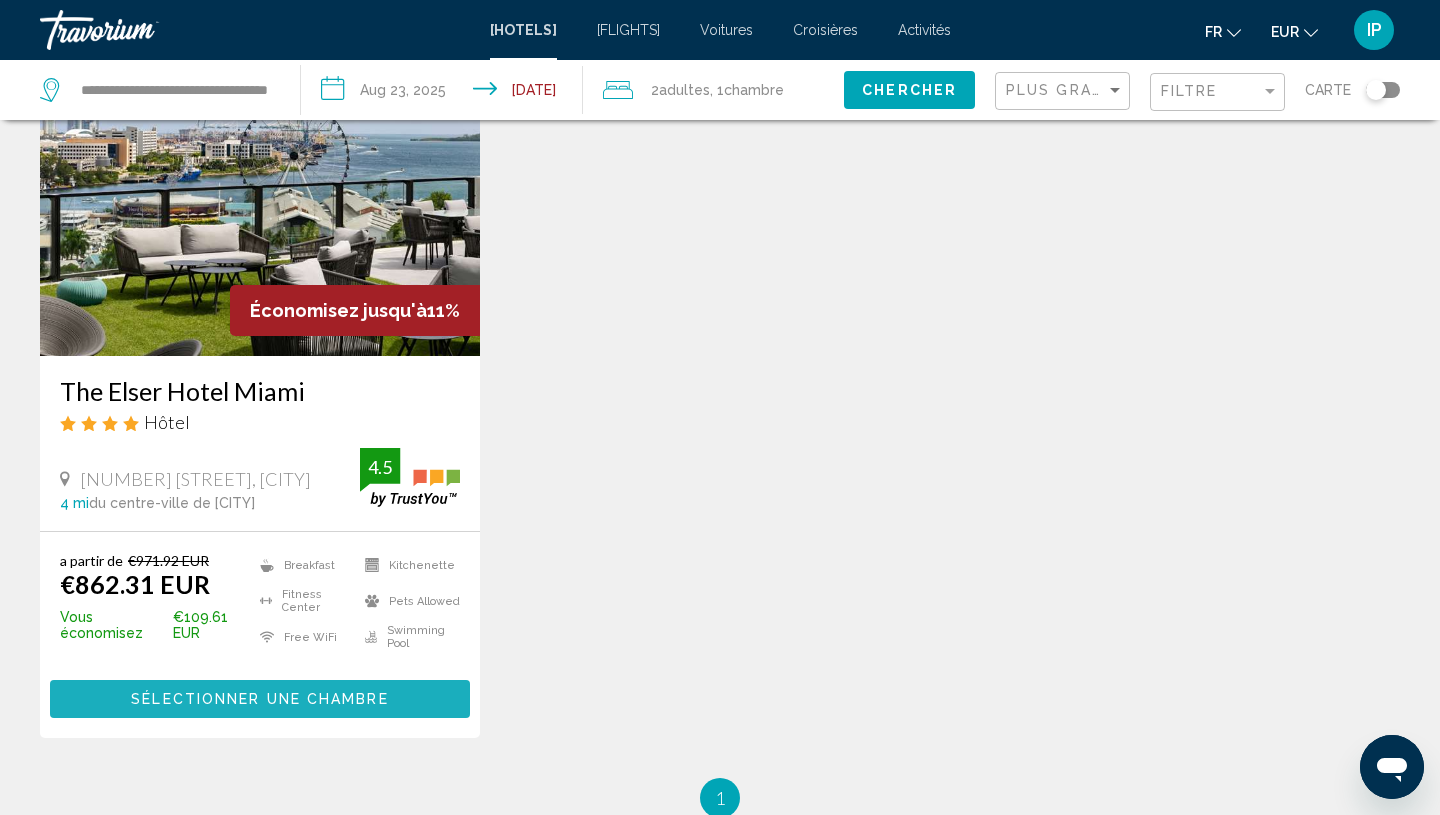 click on "Sélectionner une chambre" at bounding box center (259, 700) 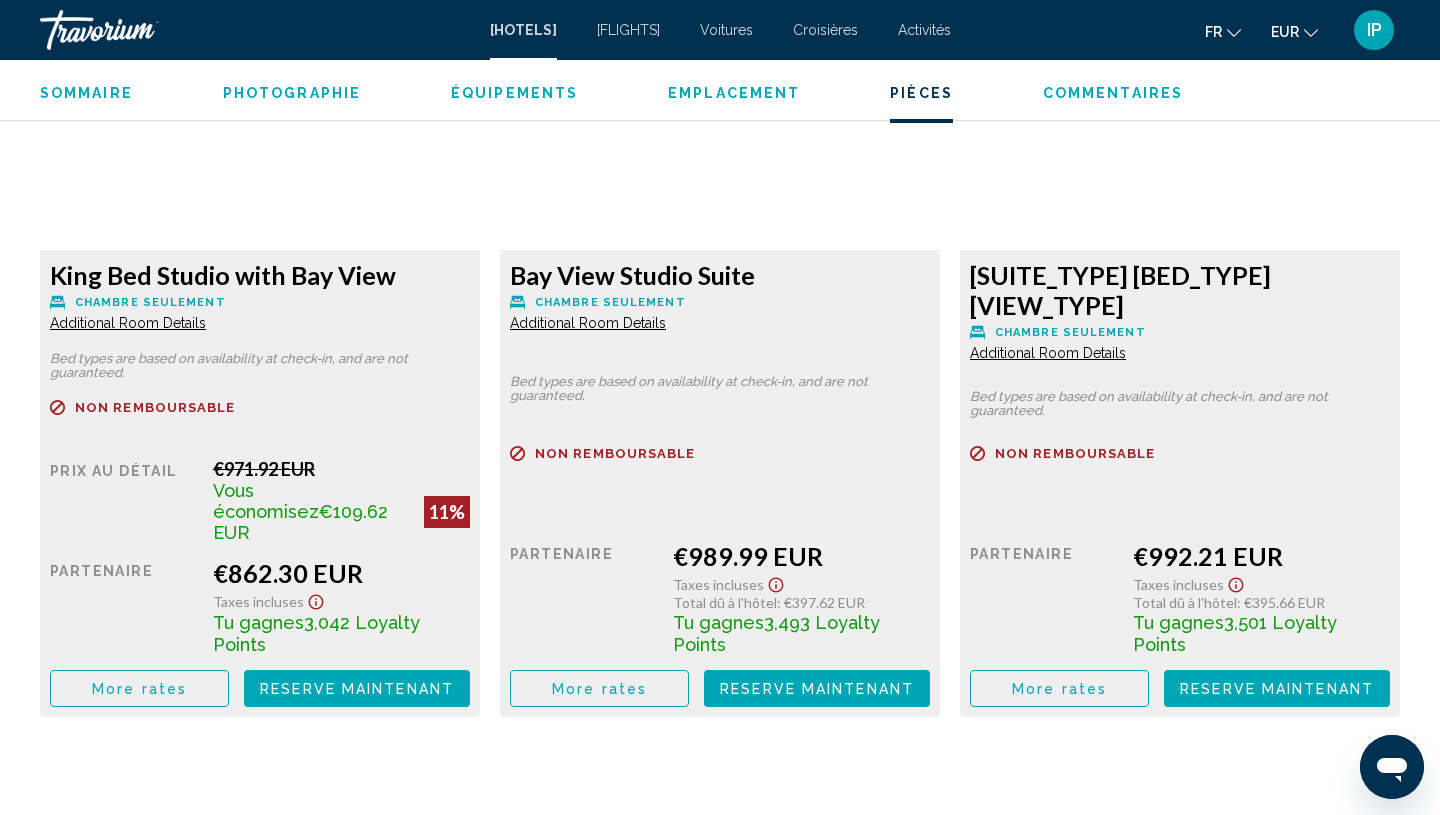 scroll, scrollTop: 2886, scrollLeft: 0, axis: vertical 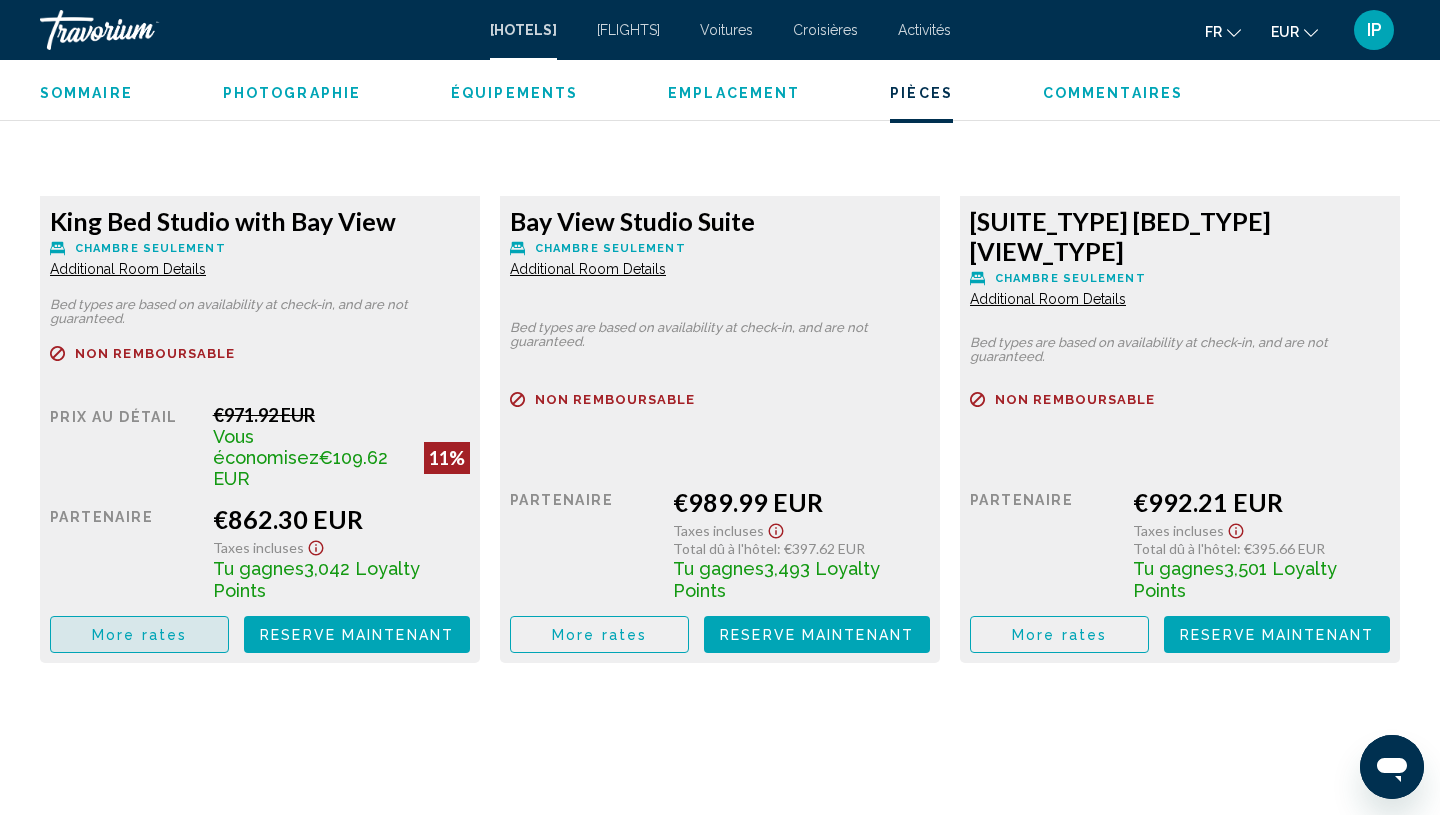 click on "More rates" at bounding box center (139, 635) 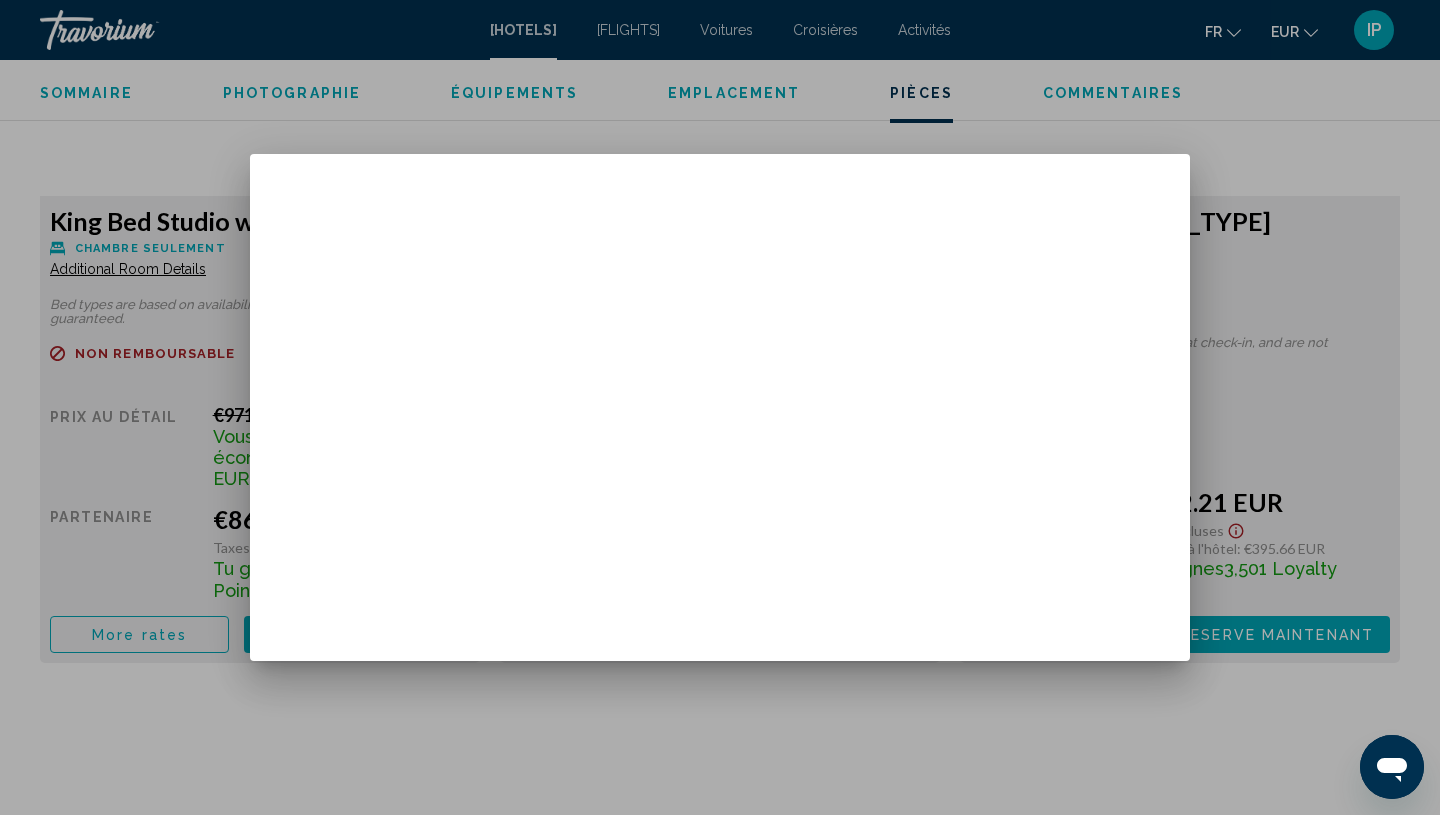 scroll, scrollTop: 0, scrollLeft: 0, axis: both 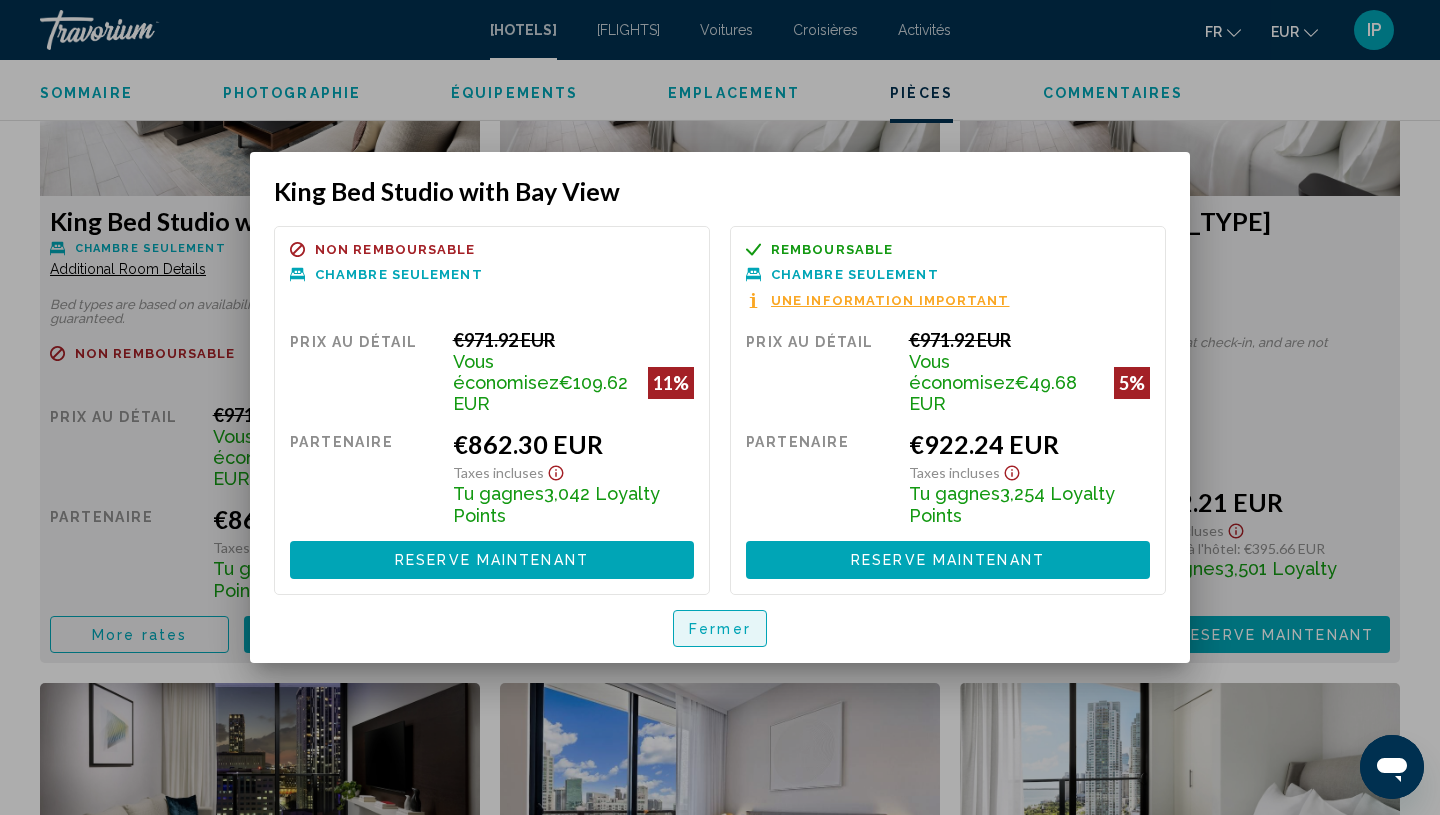 click on "Fermer" at bounding box center (720, 629) 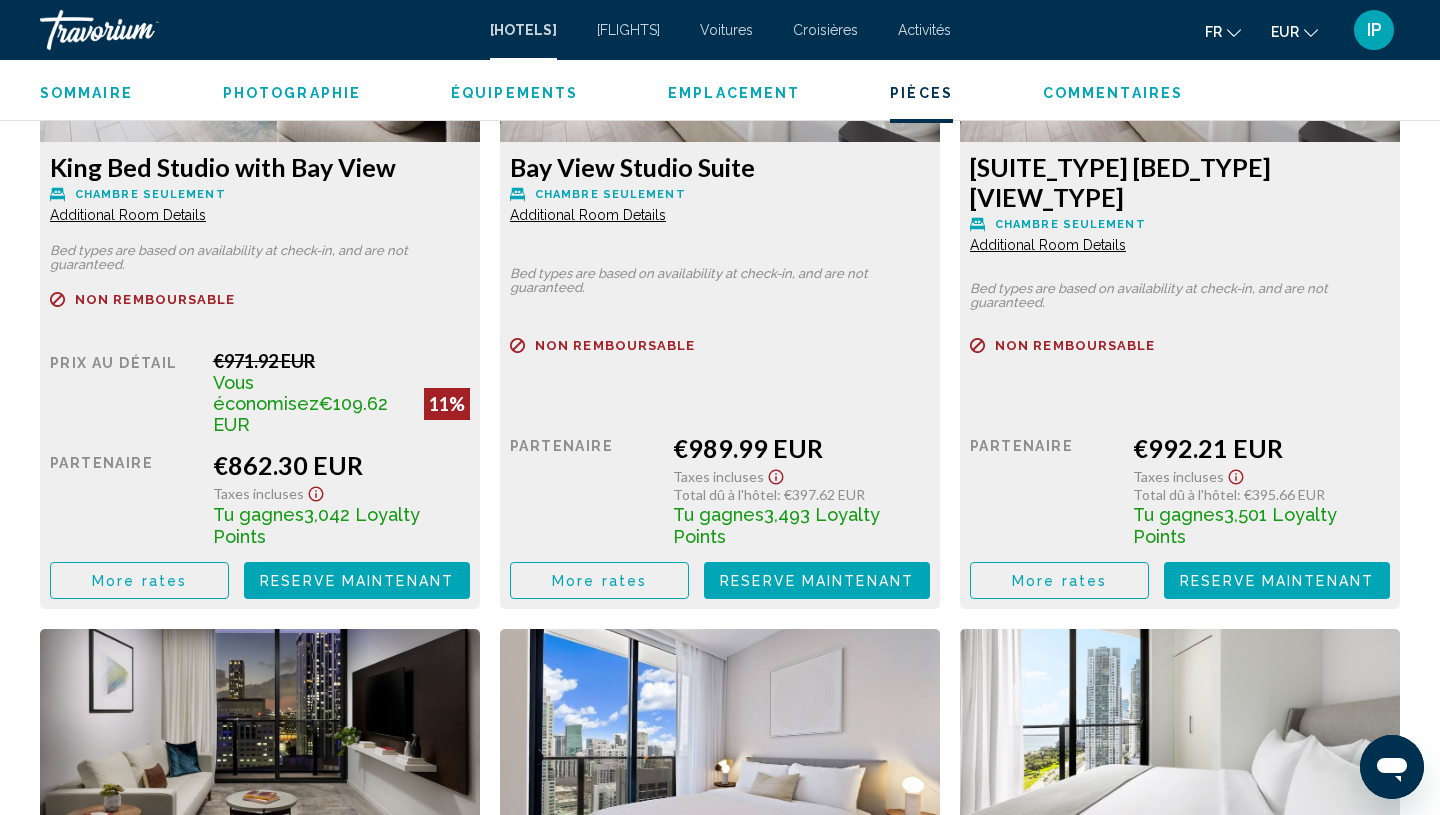 scroll, scrollTop: 2987, scrollLeft: 0, axis: vertical 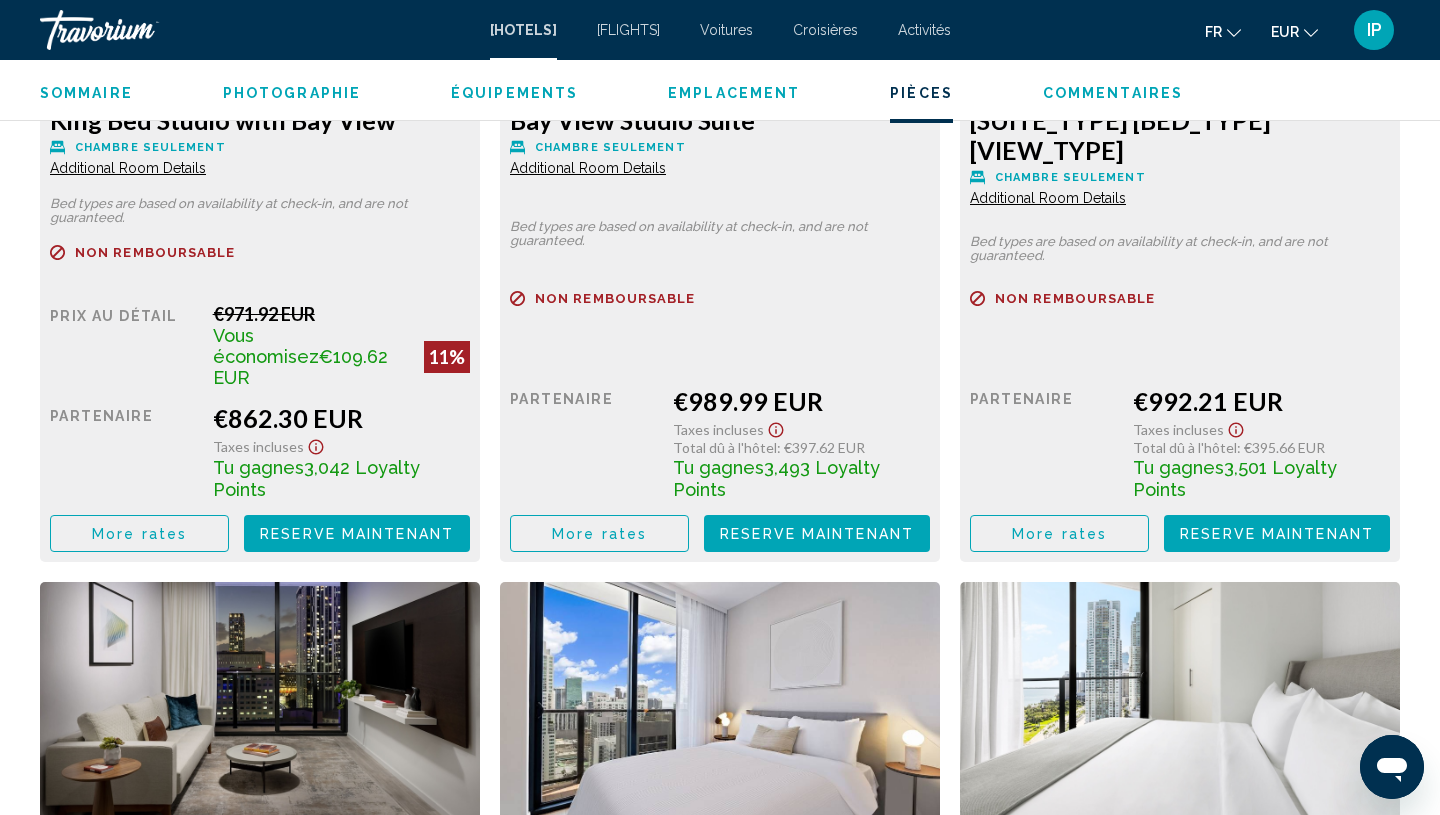click on "More rates" at bounding box center (139, 533) 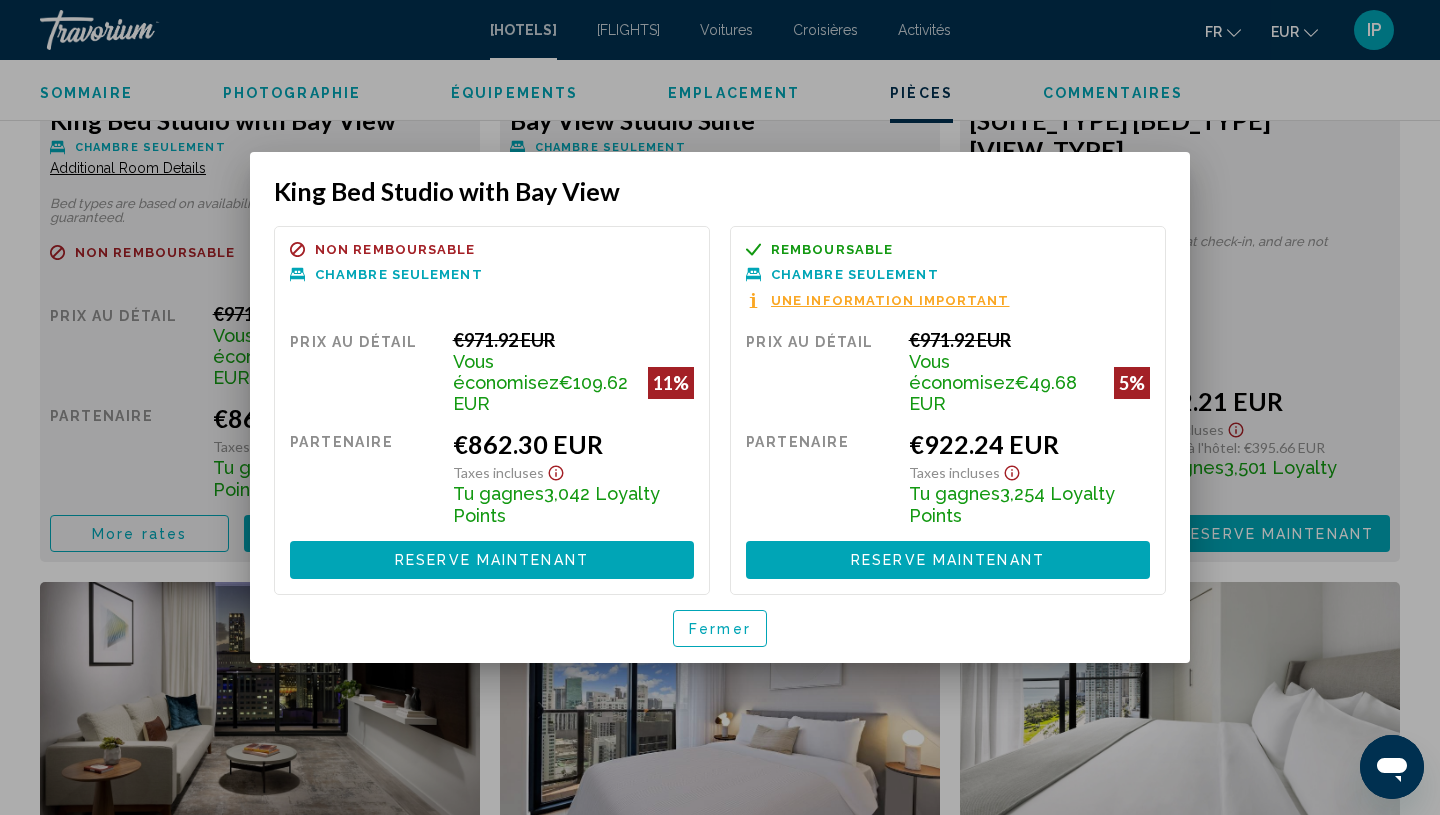scroll, scrollTop: 0, scrollLeft: 0, axis: both 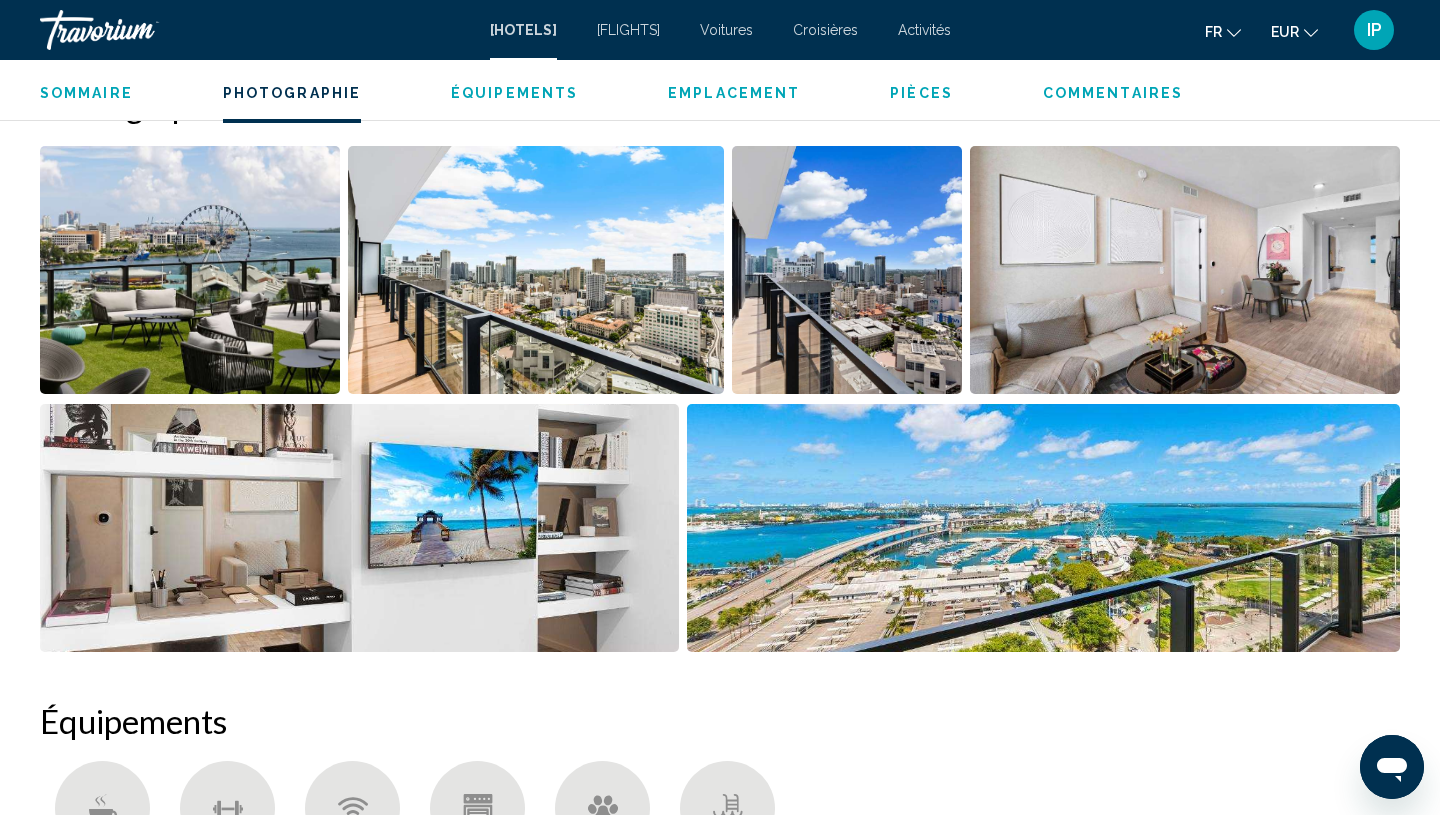 click at bounding box center [1185, 270] 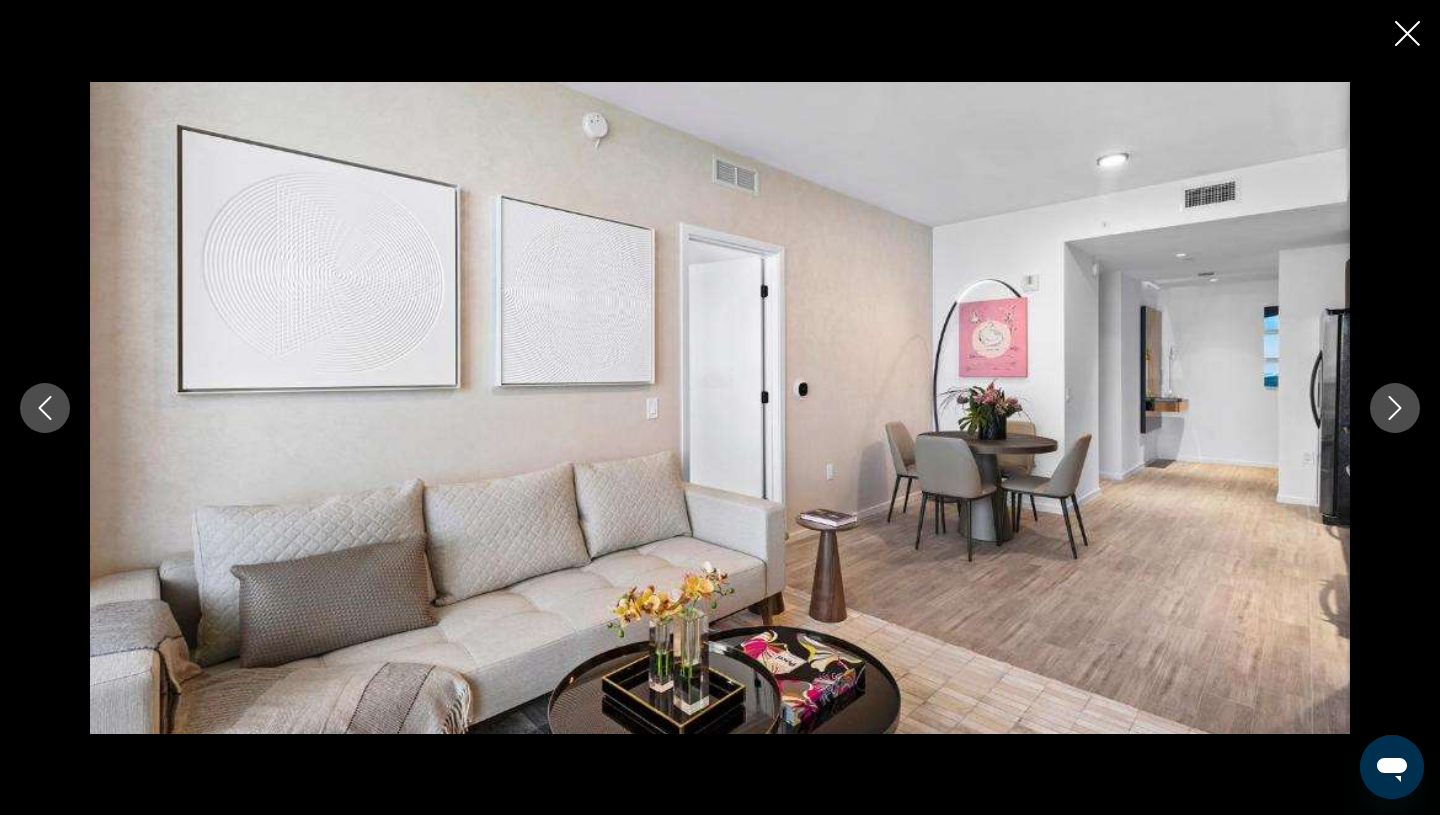 click at bounding box center (1395, 408) 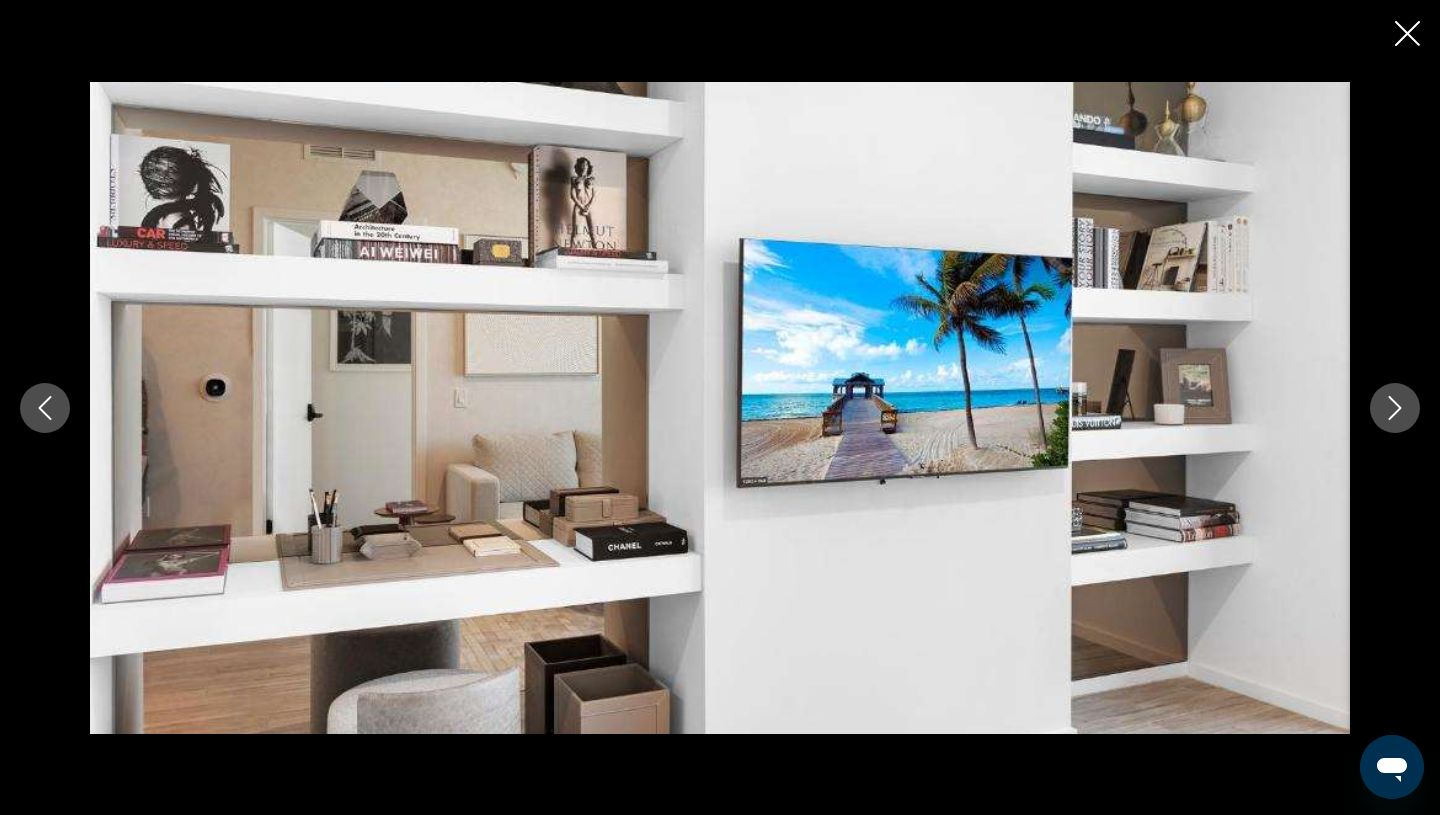 click at bounding box center (1395, 408) 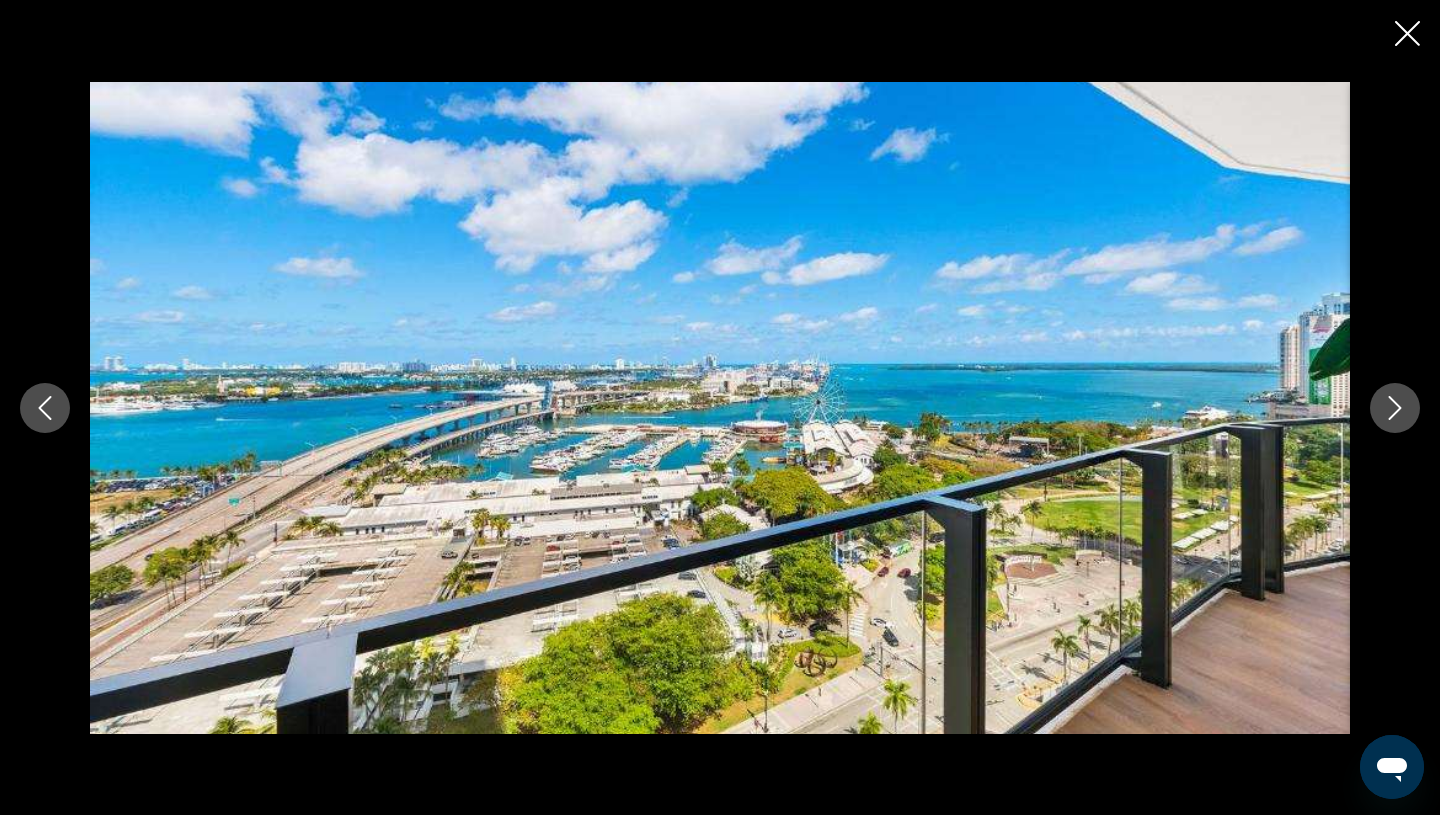 click at bounding box center (1395, 408) 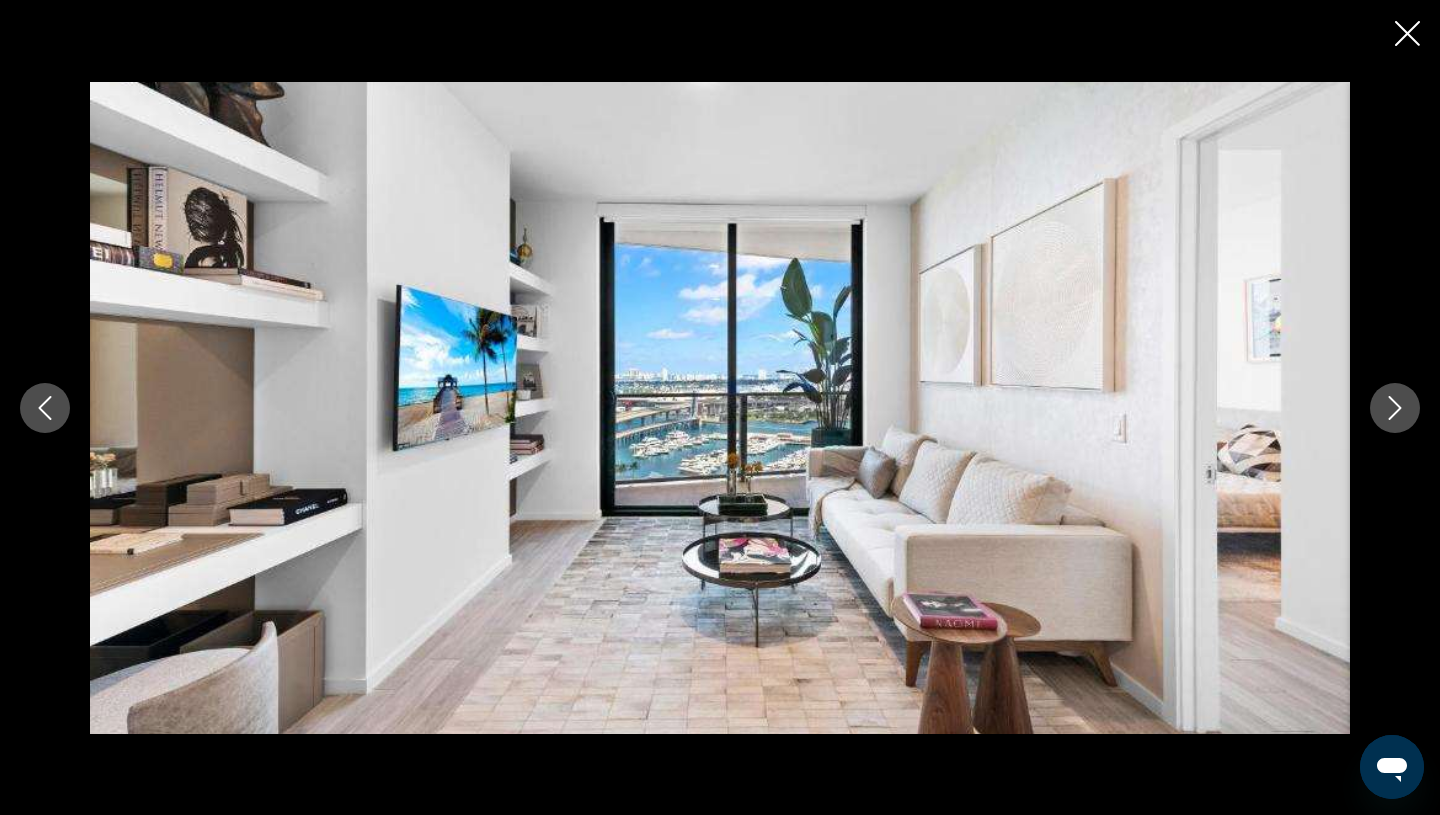 click at bounding box center [1395, 408] 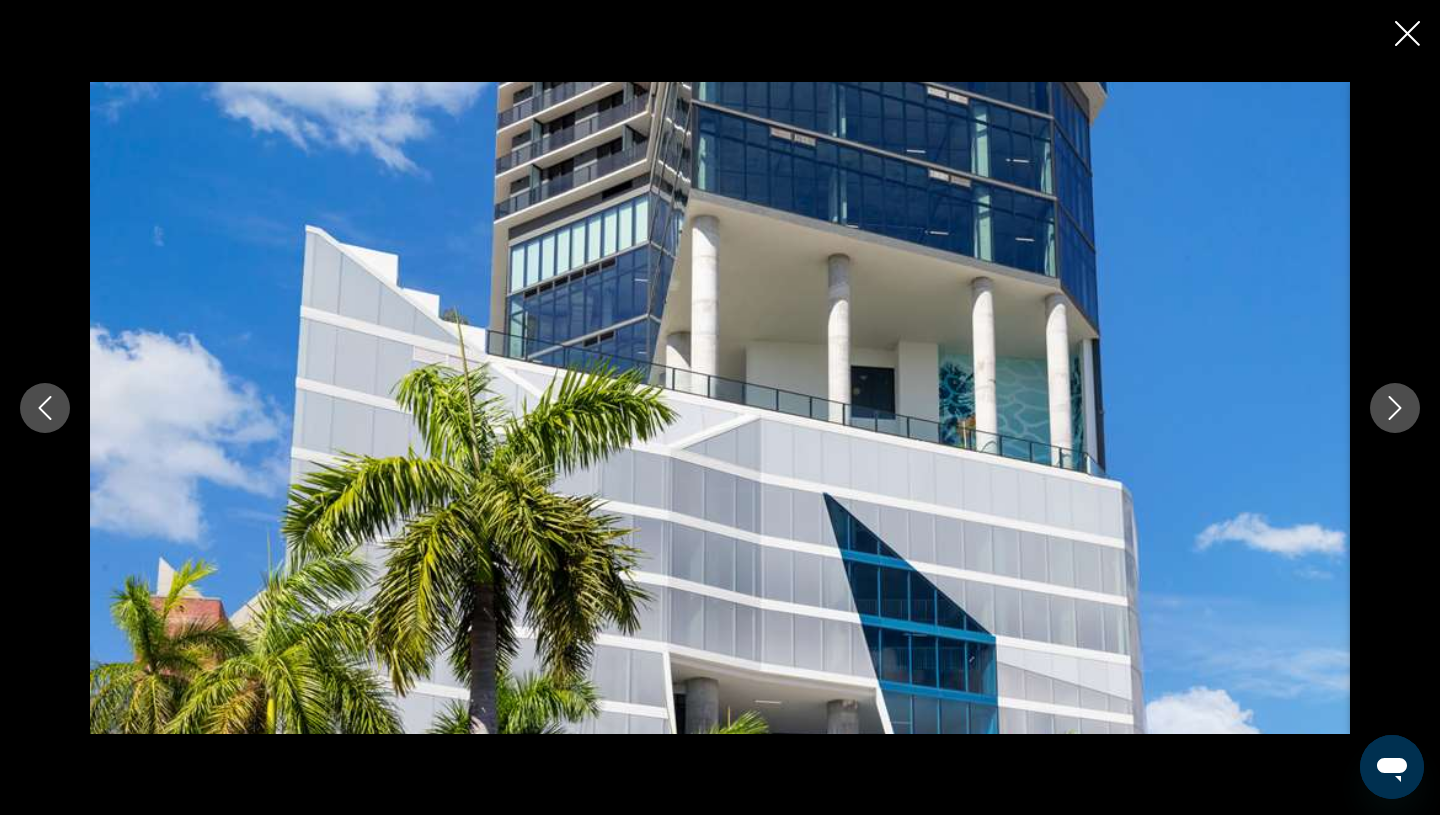 click at bounding box center (1395, 408) 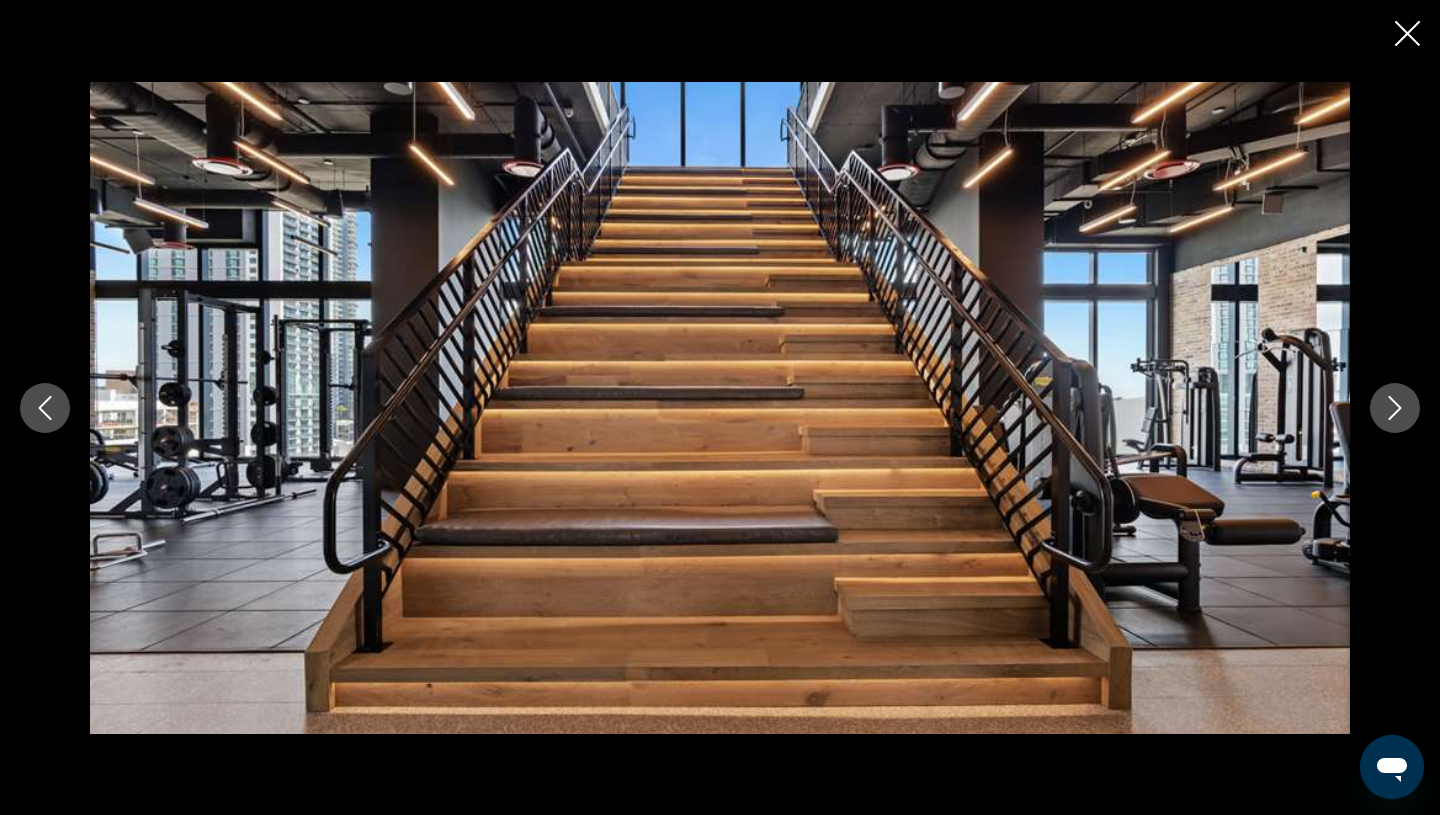 click at bounding box center (1395, 408) 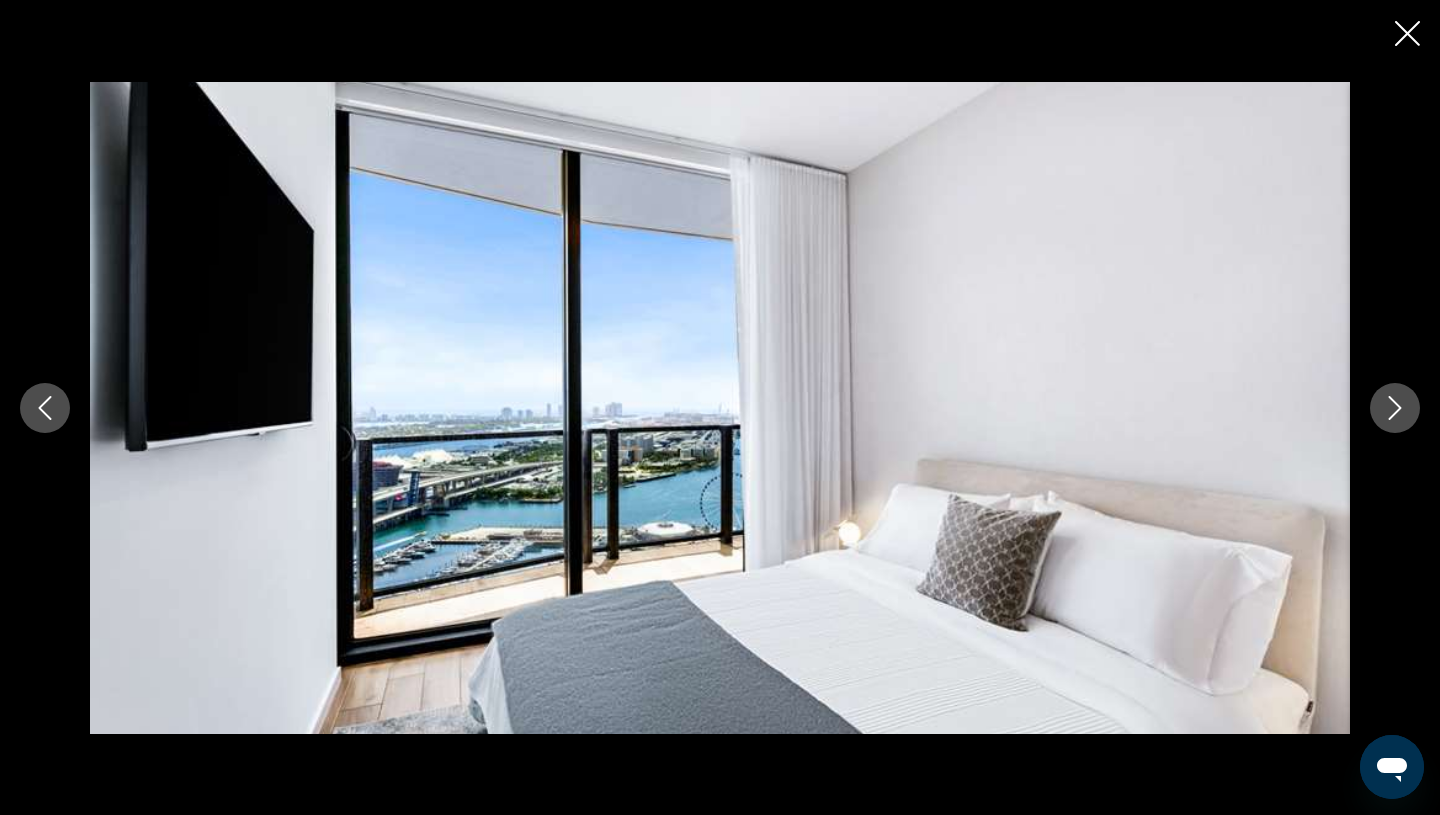 click at bounding box center [1395, 408] 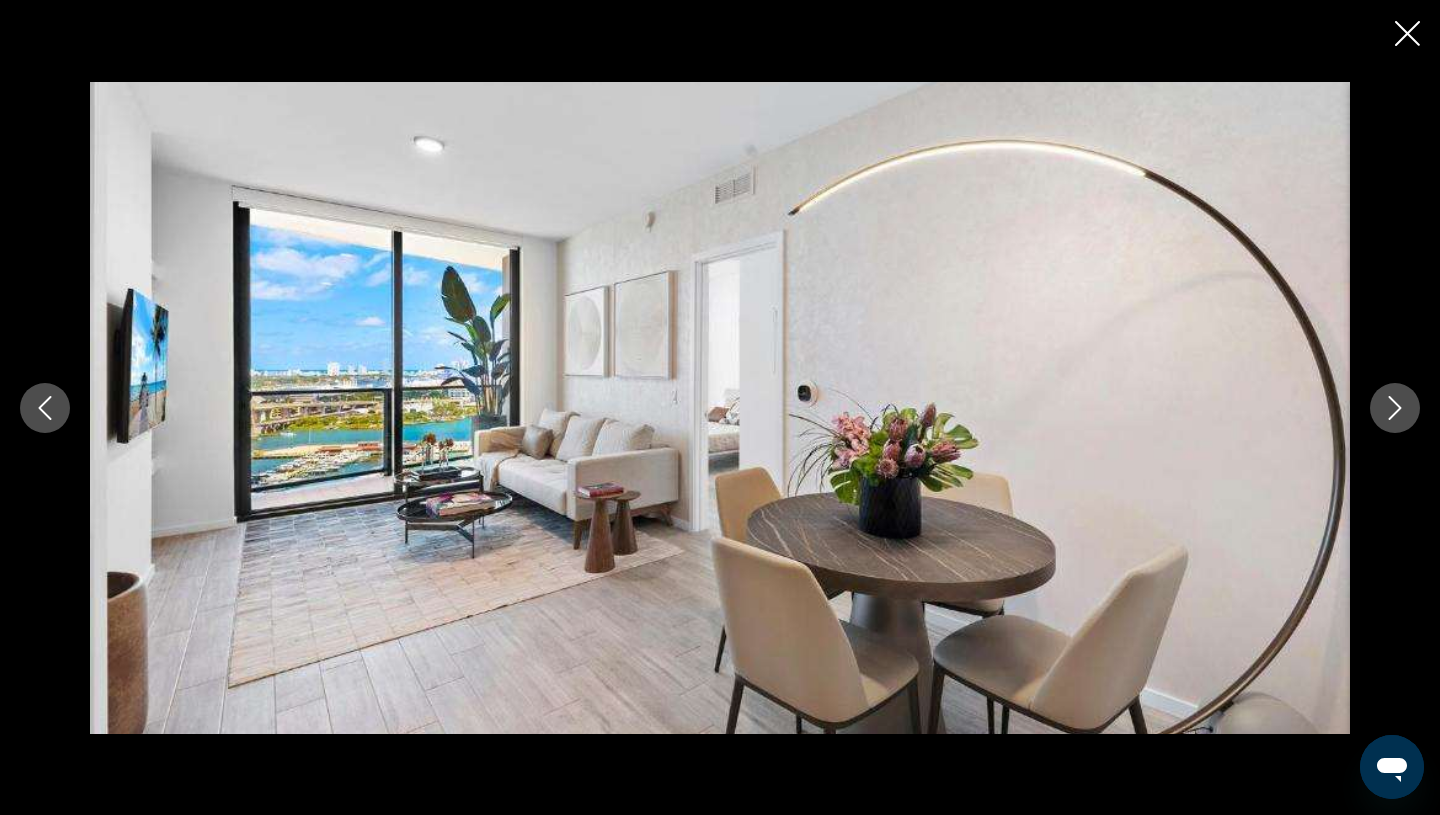 click at bounding box center [1395, 408] 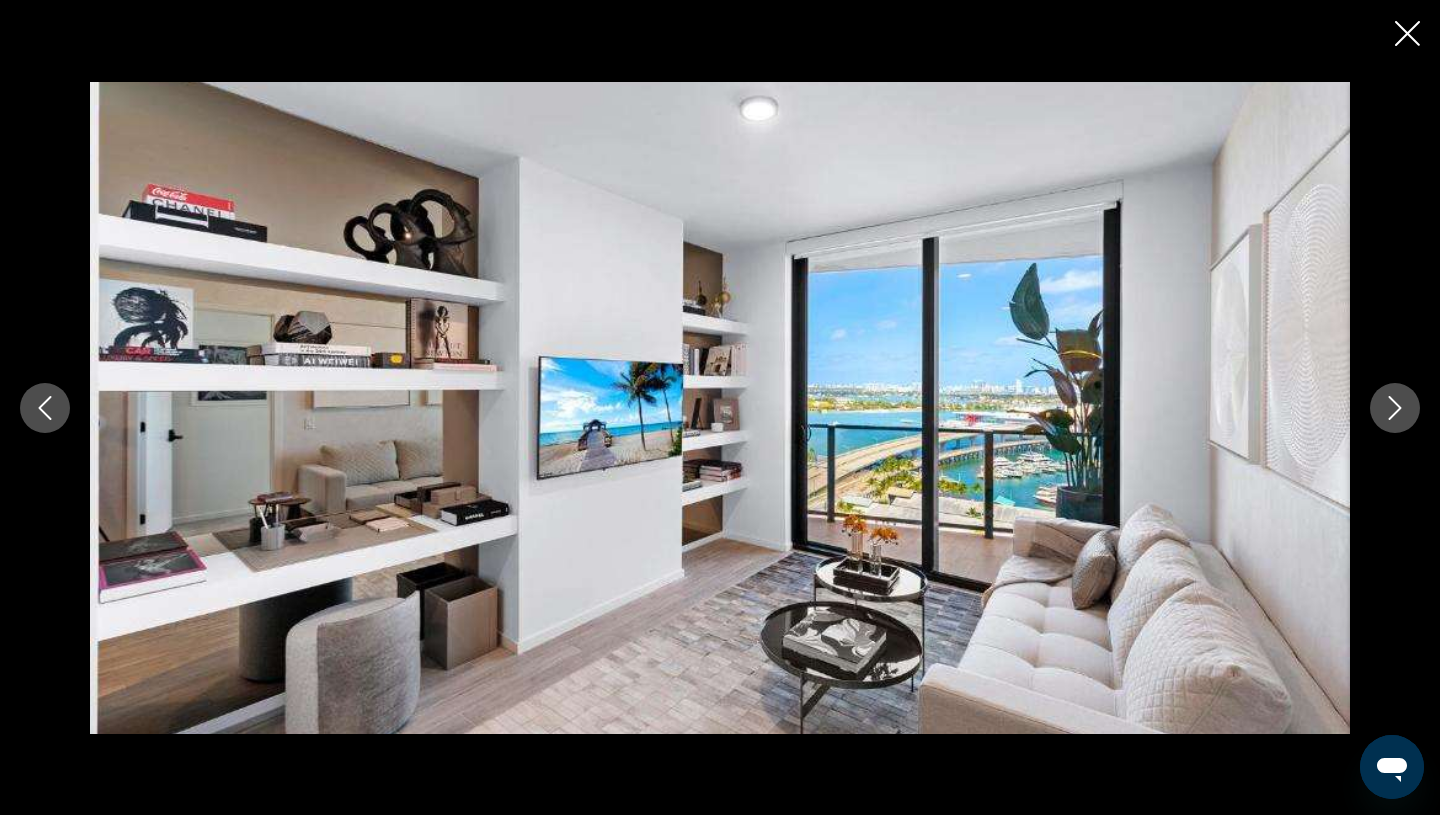 click at bounding box center (1395, 408) 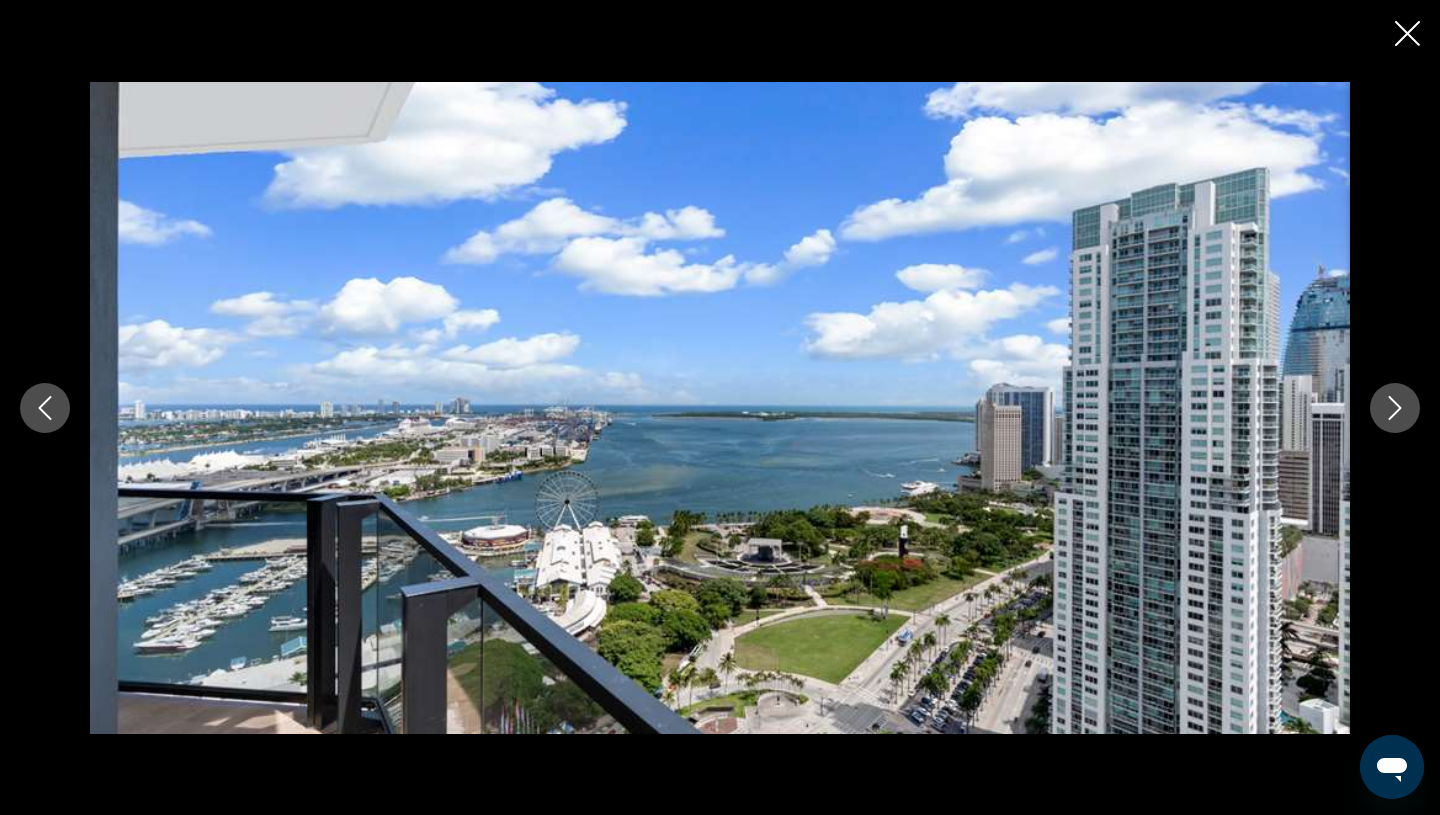 click at bounding box center [1395, 408] 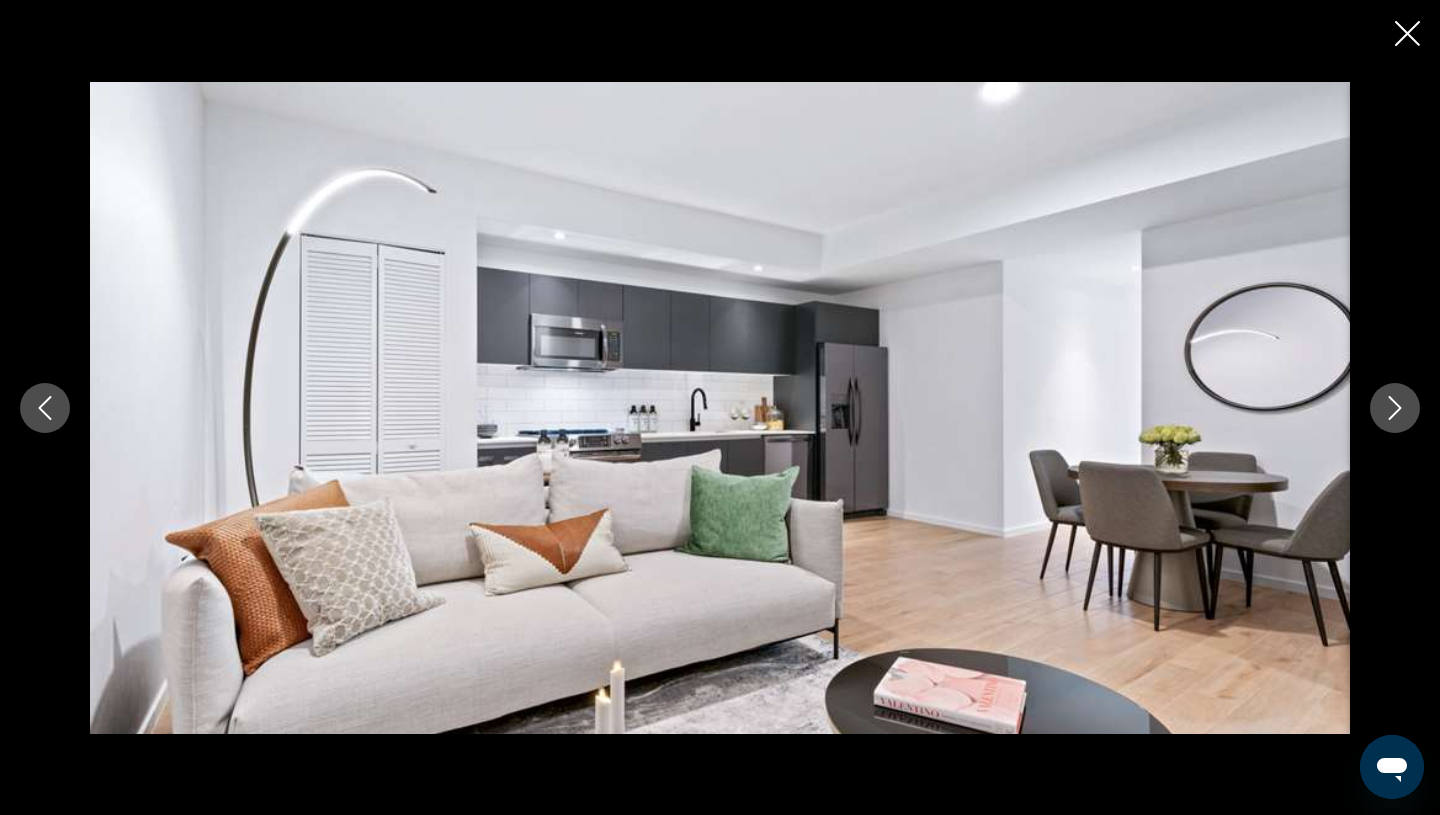 click at bounding box center (1407, 33) 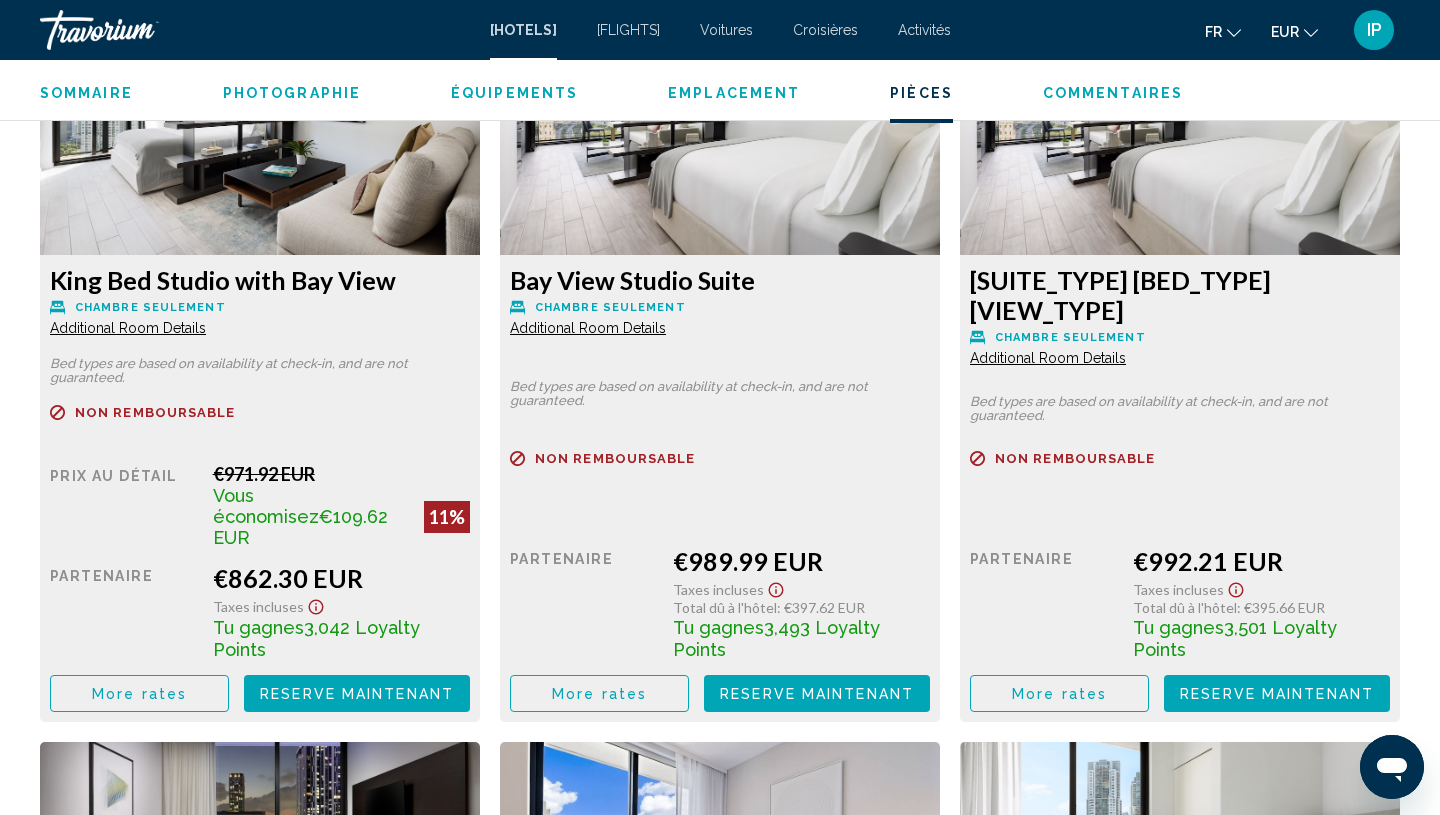 scroll, scrollTop: 2828, scrollLeft: 0, axis: vertical 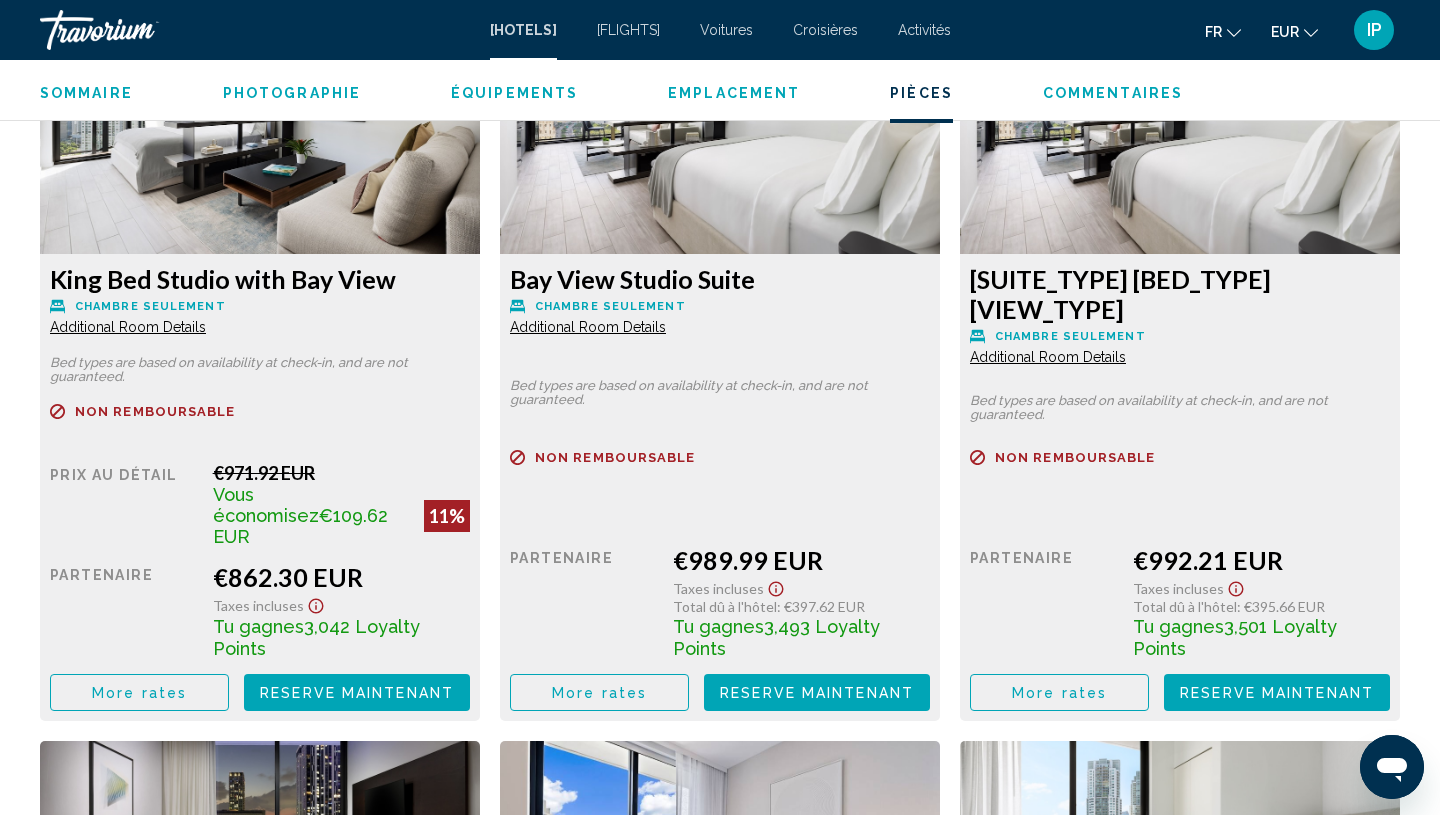 click on "More rates" at bounding box center [139, 692] 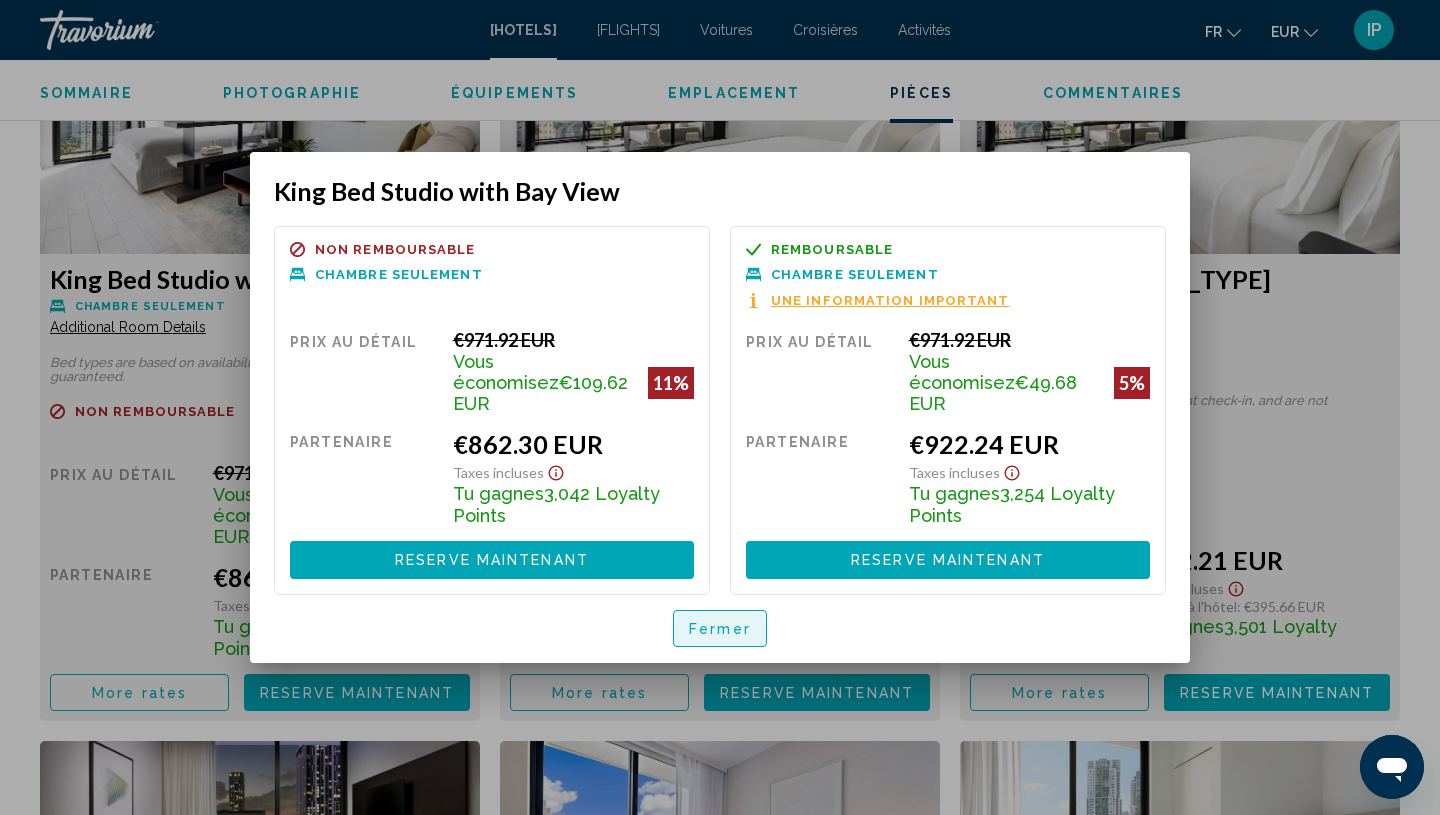 click on "Fermer" at bounding box center (720, 629) 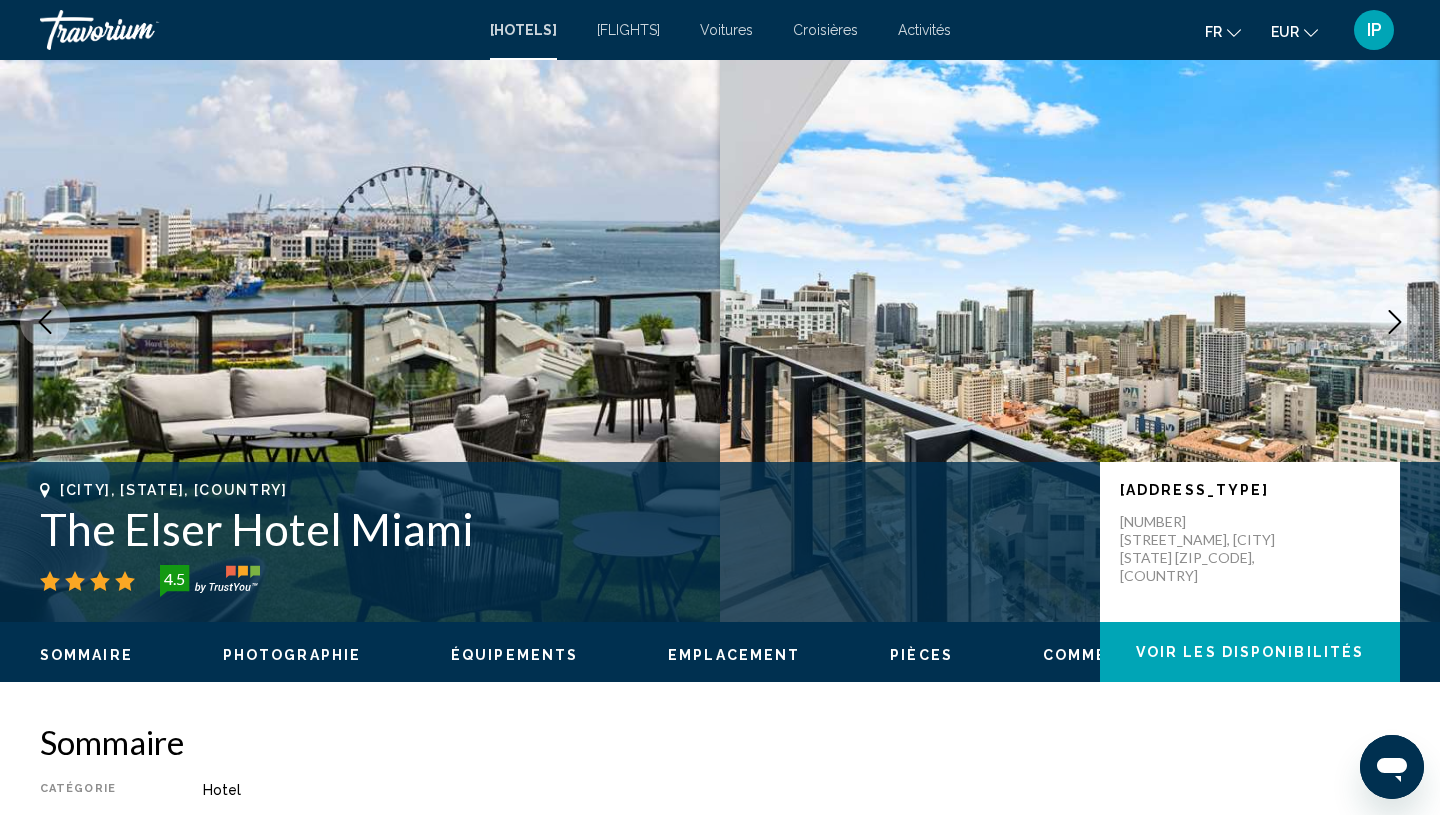 scroll, scrollTop: 0, scrollLeft: 0, axis: both 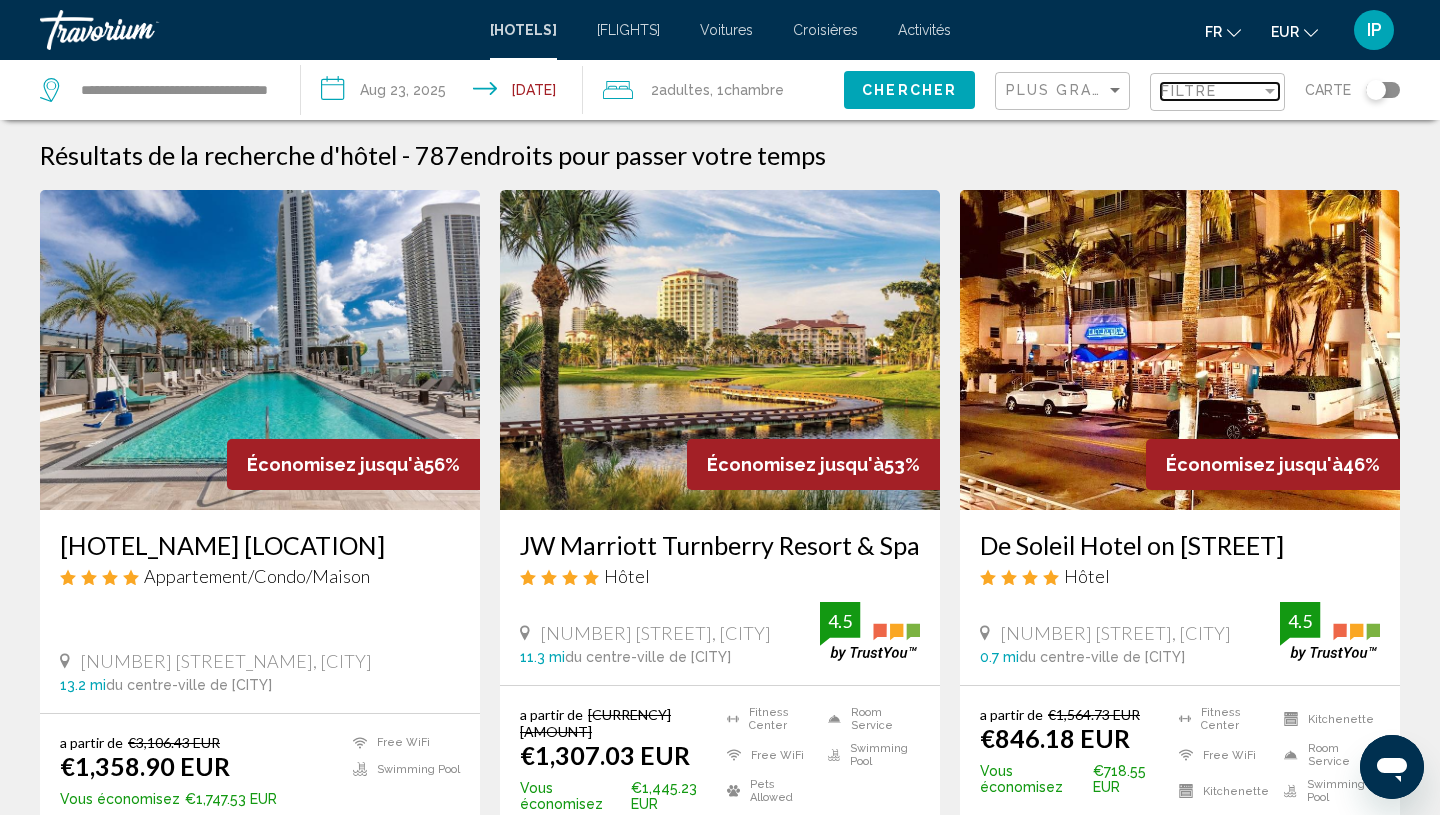 click on "Filtre" at bounding box center [1189, 91] 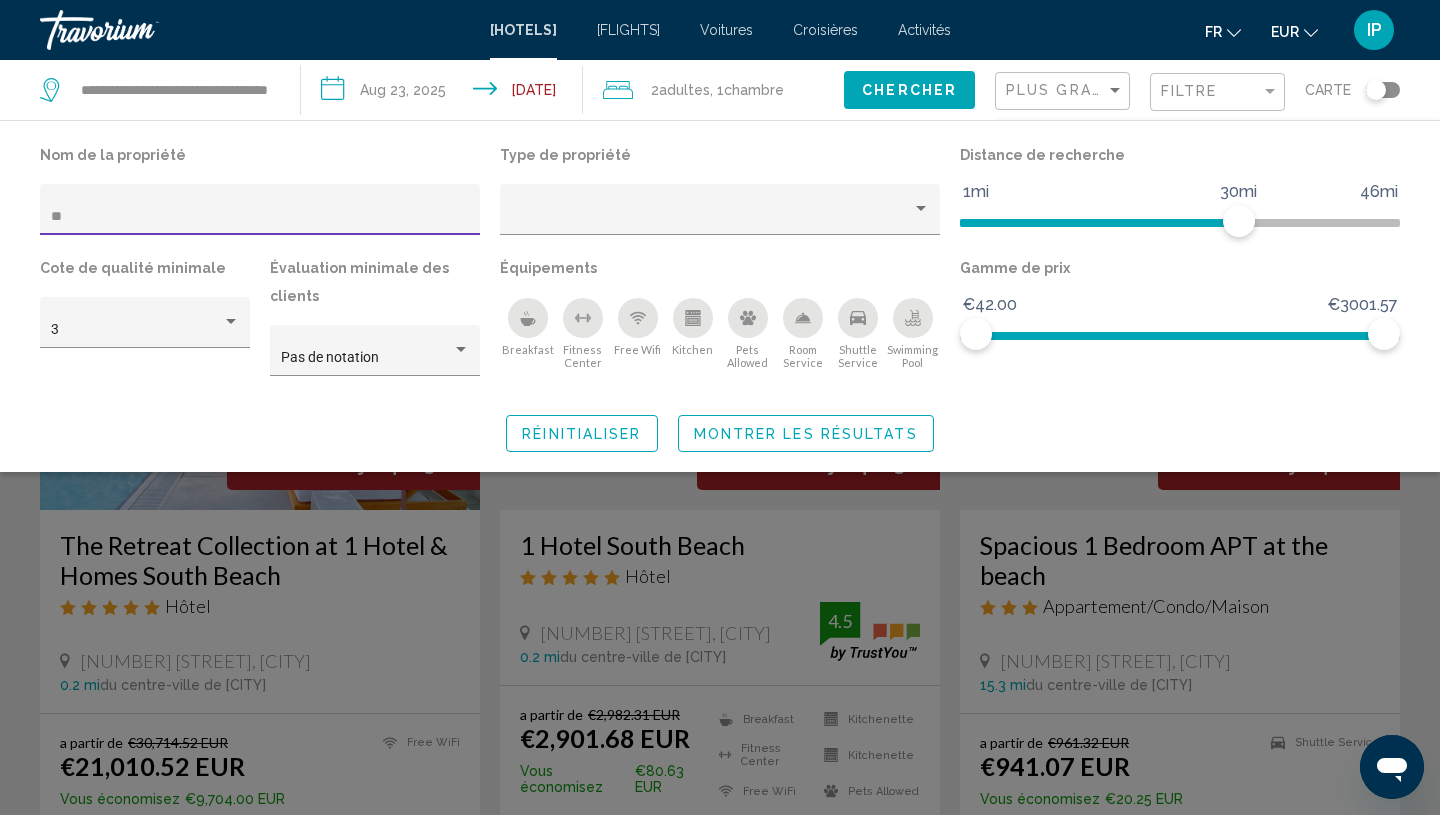 type on "*" 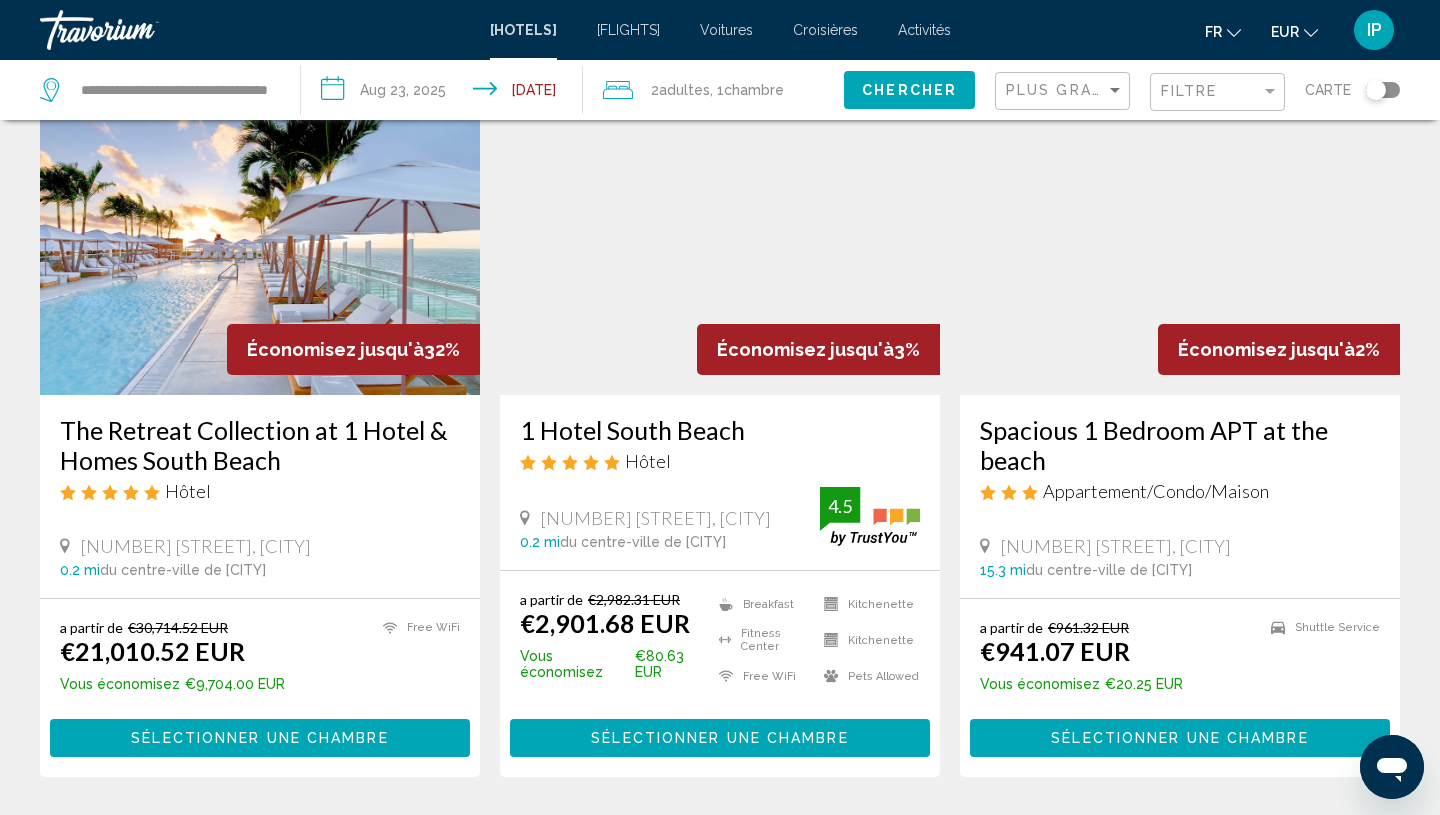 scroll, scrollTop: 113, scrollLeft: 0, axis: vertical 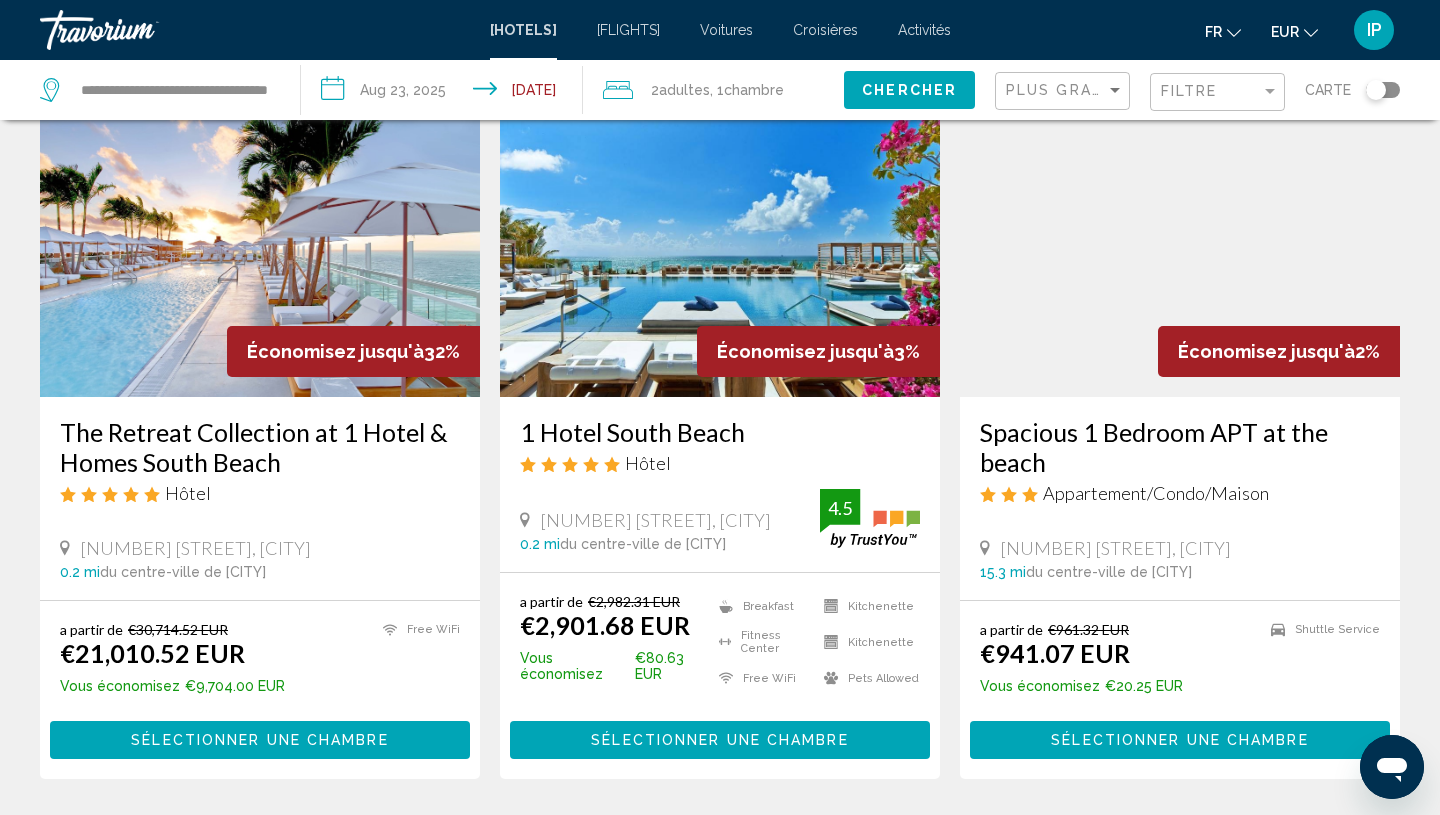 click on "Sélectionner une chambre" at bounding box center [719, 741] 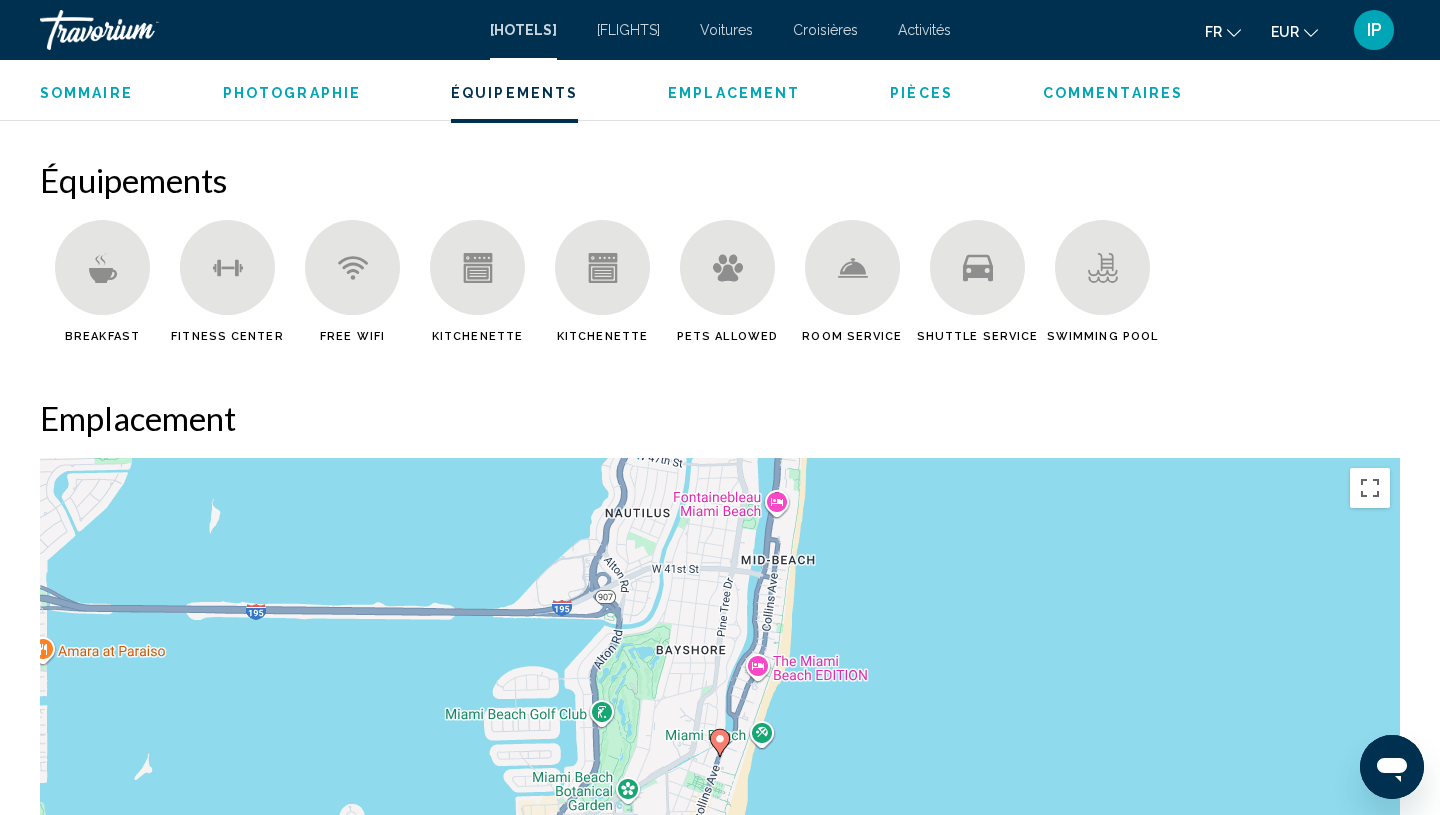 scroll, scrollTop: 1333, scrollLeft: 0, axis: vertical 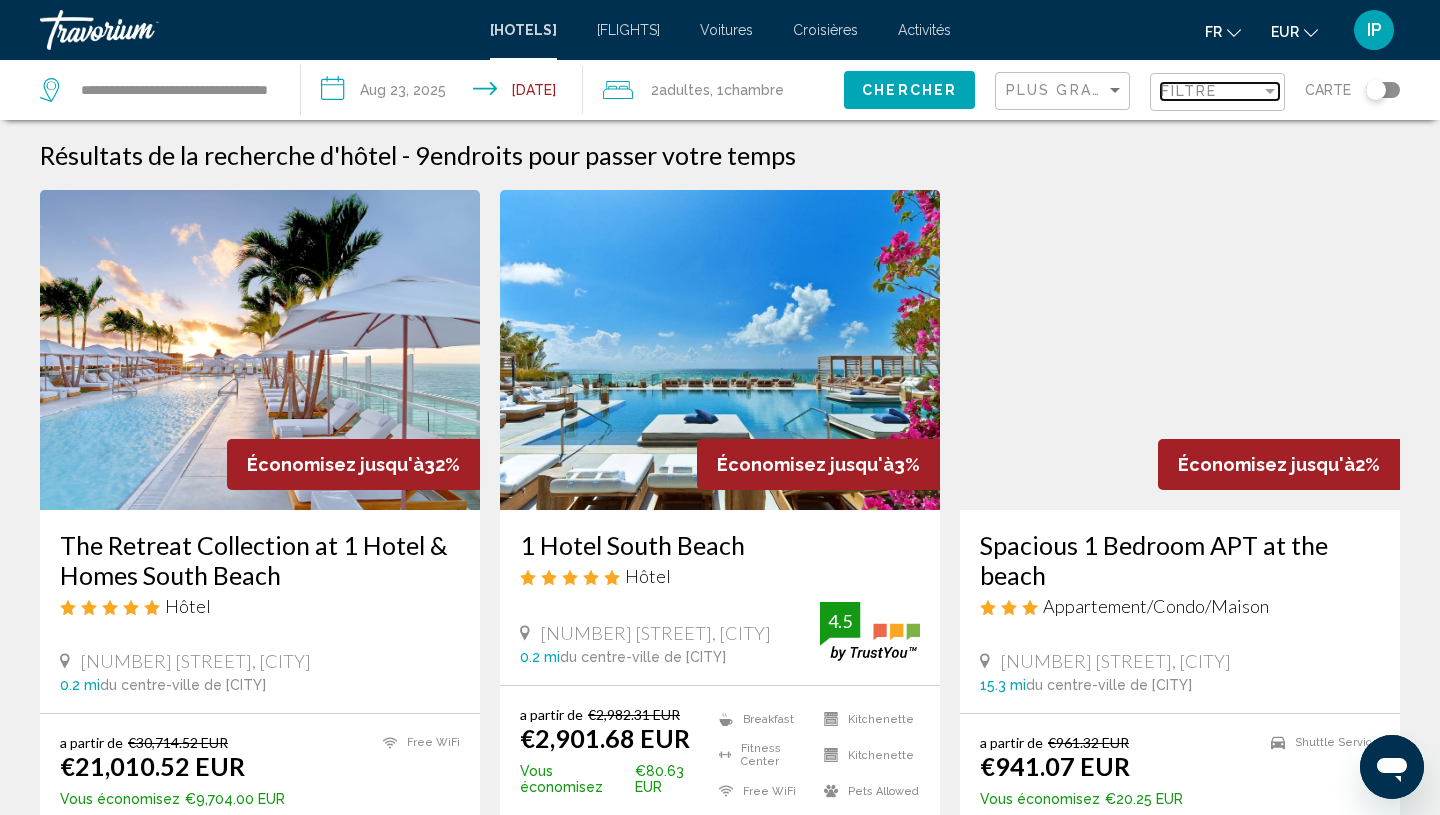 click on "Filtre" at bounding box center [1189, 91] 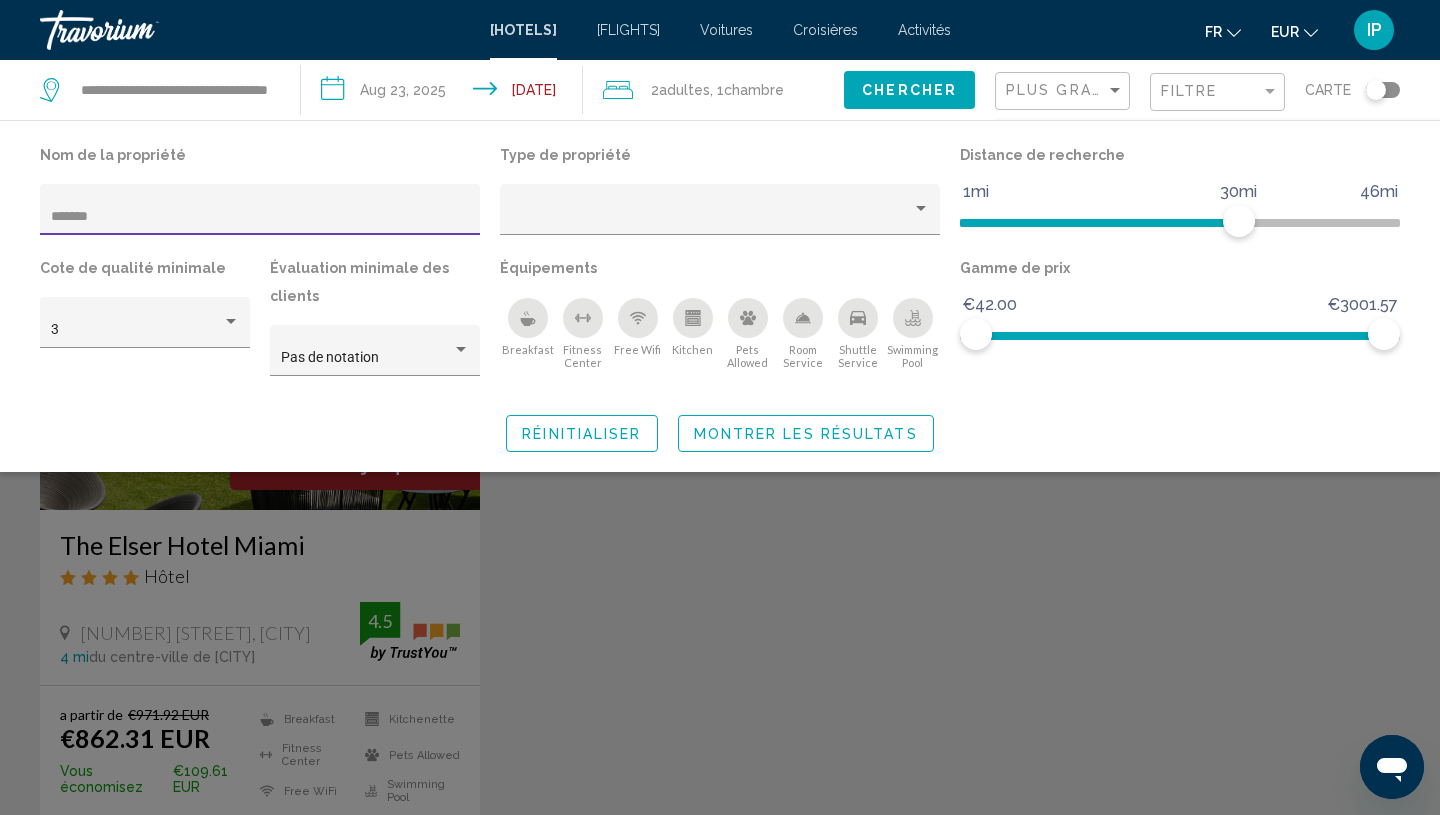 type on "*******" 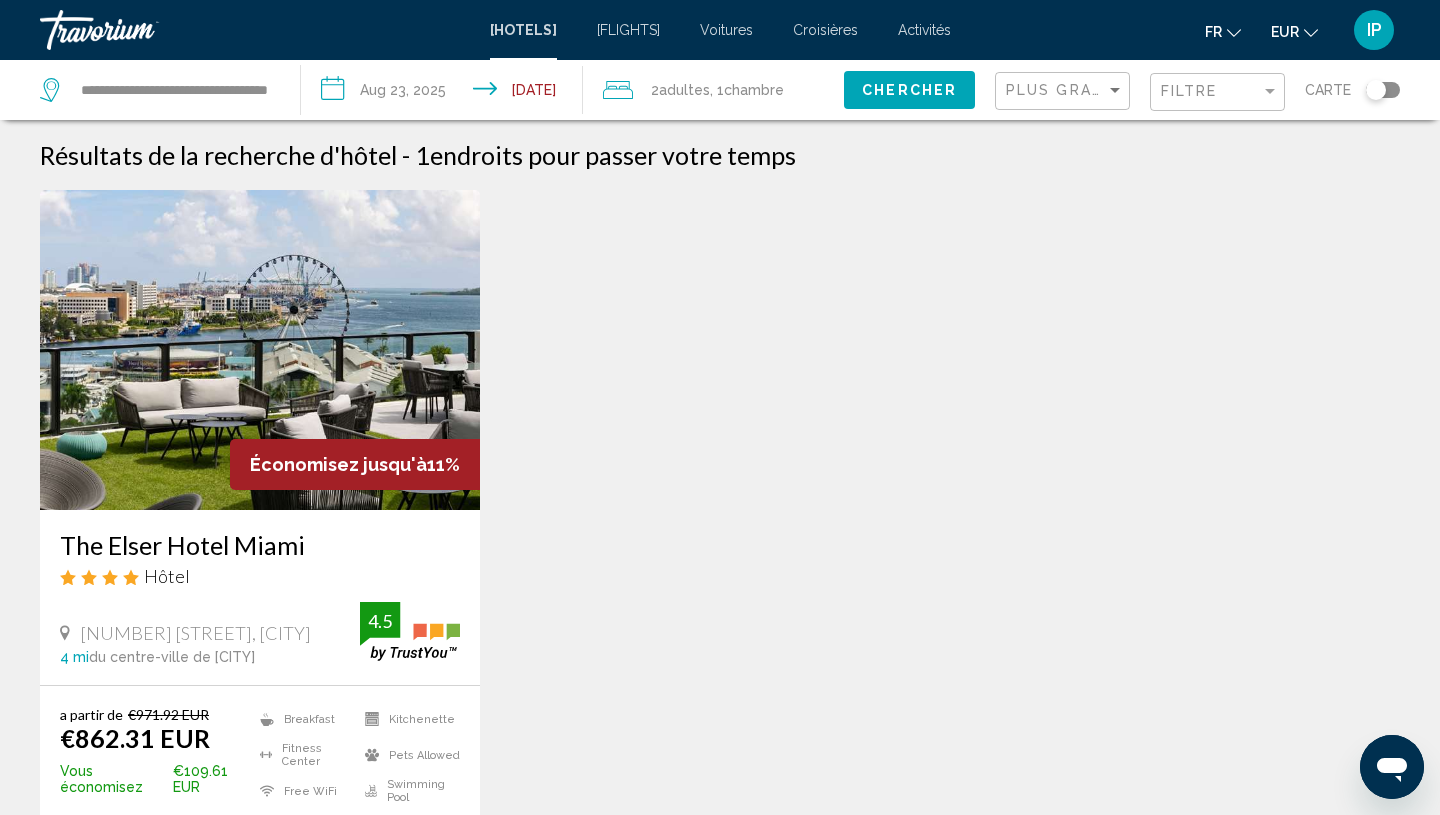 click on "The Elser Hotel Miami" at bounding box center [260, 545] 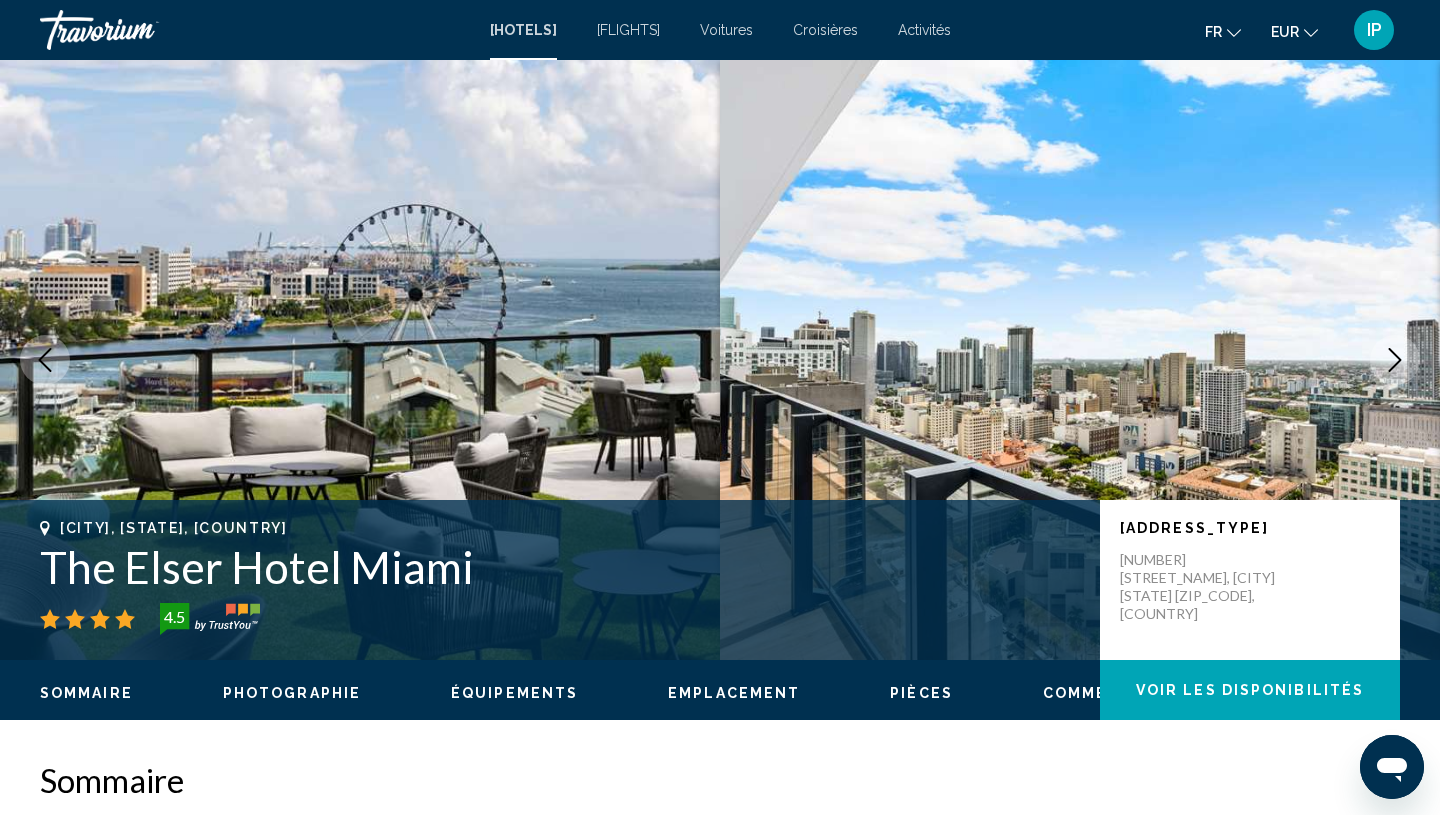 drag, startPoint x: 1271, startPoint y: 584, endPoint x: 1119, endPoint y: 560, distance: 153.88307 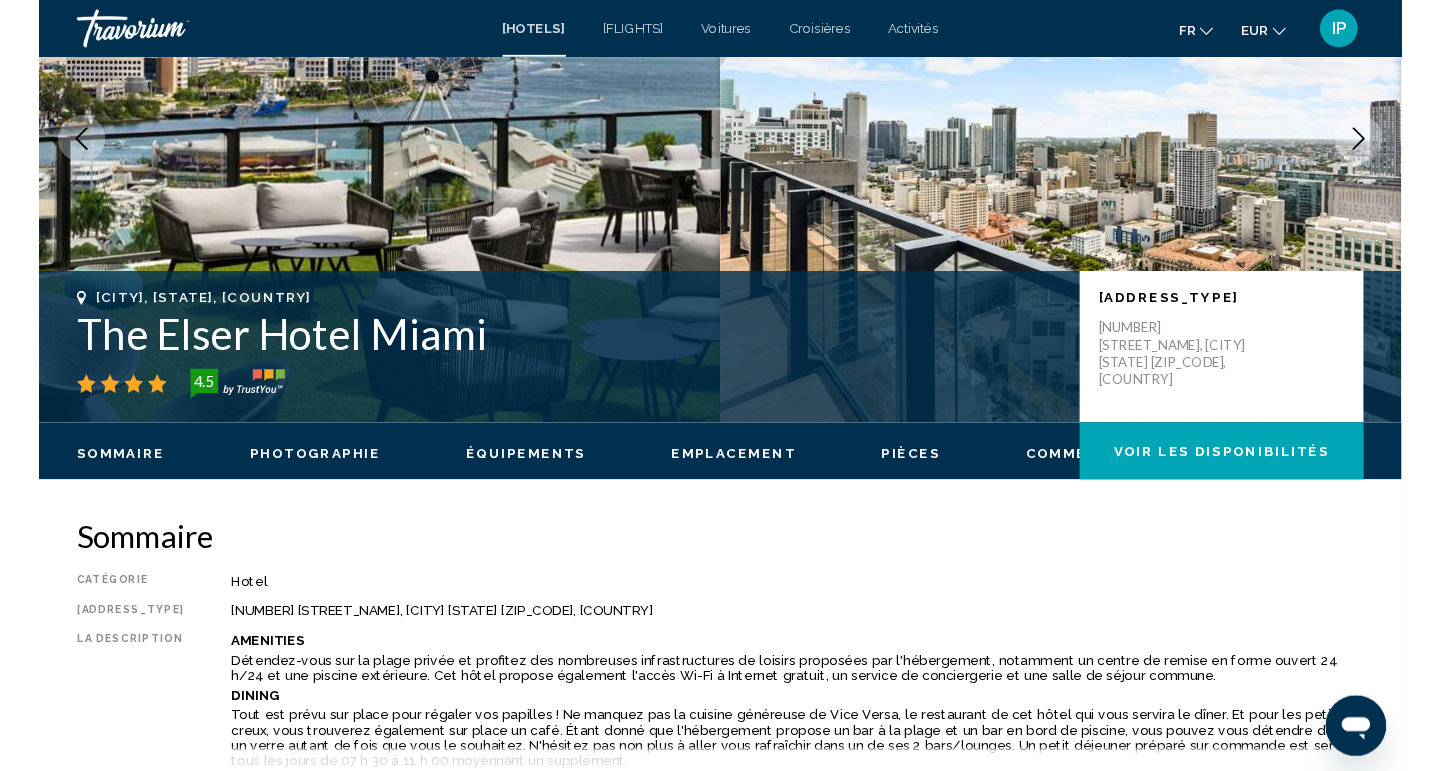 scroll, scrollTop: 301, scrollLeft: 0, axis: vertical 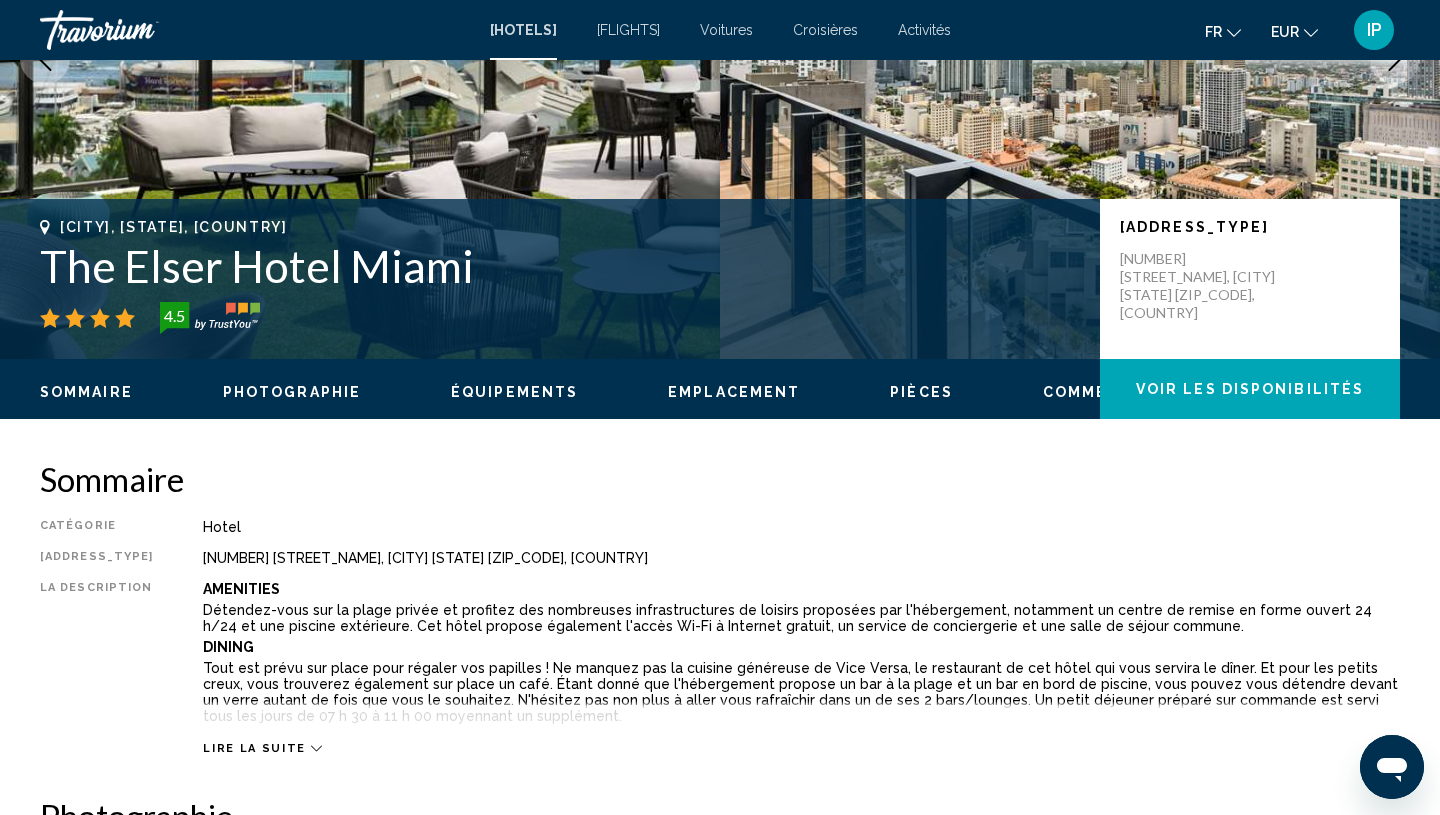 click on "Adresse [NUMBER] [STREET], [CITY] [STATE] [COUNTRY]" at bounding box center [1250, 279] 